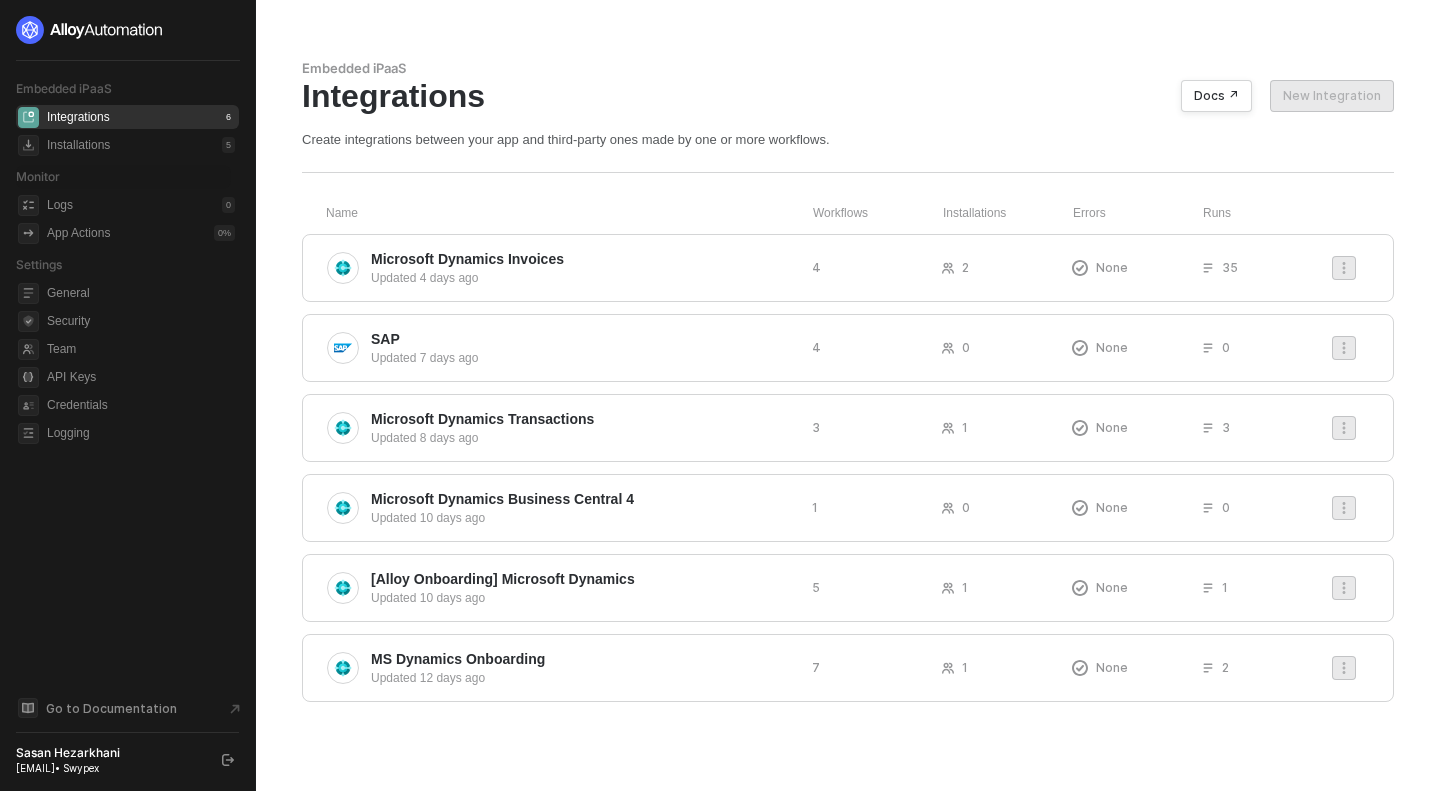 scroll, scrollTop: 0, scrollLeft: 0, axis: both 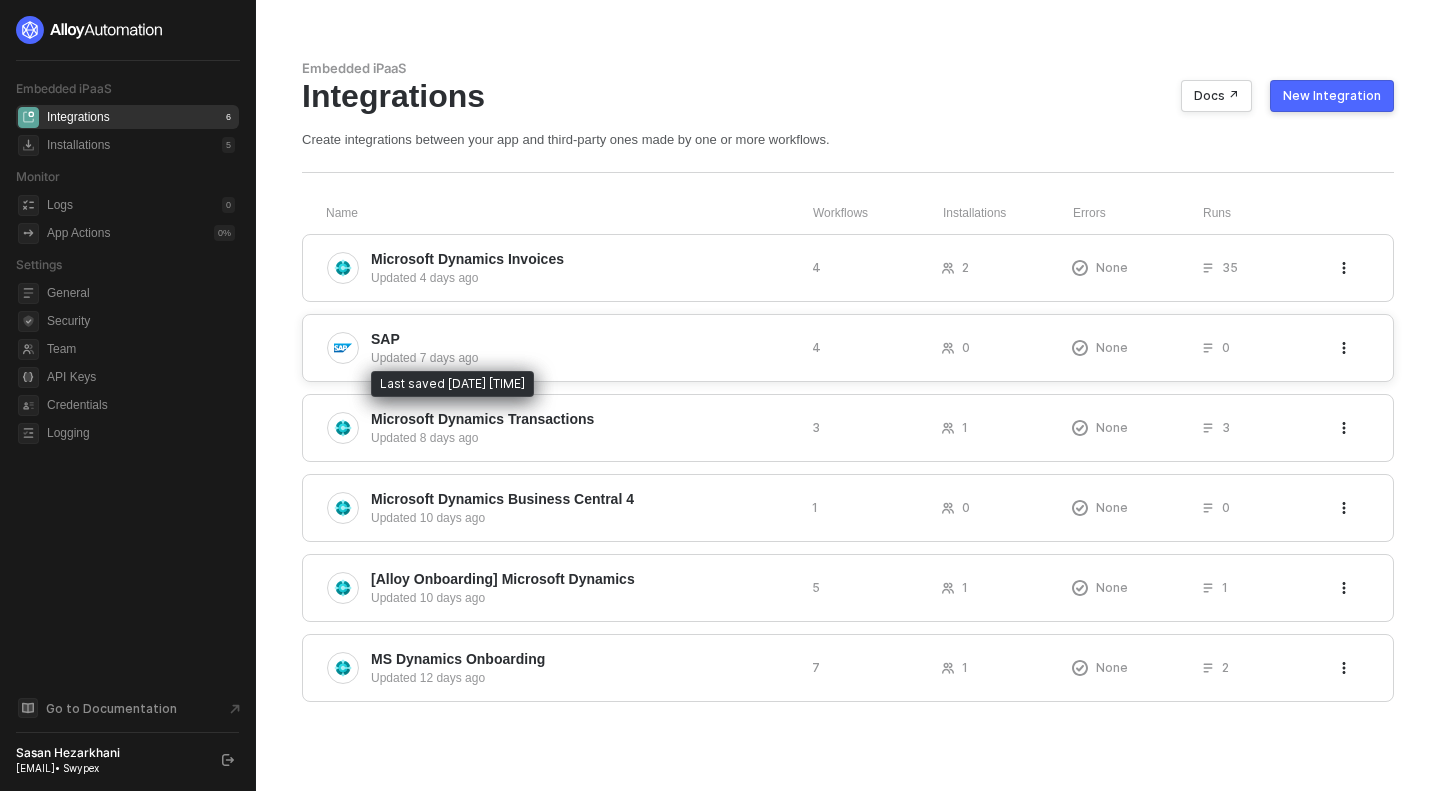 click on "Updated 7 days ago" at bounding box center [583, 358] 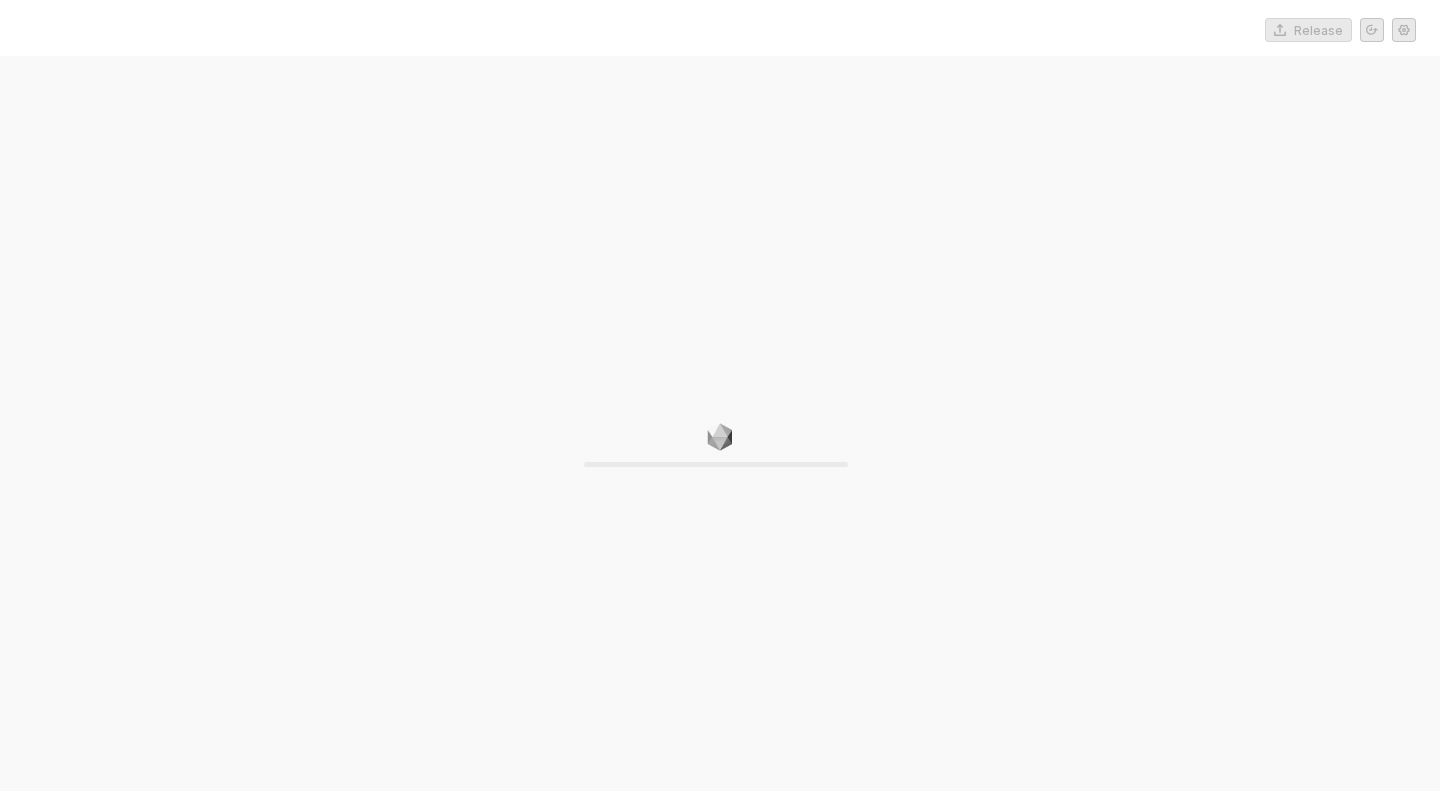 scroll, scrollTop: 0, scrollLeft: 0, axis: both 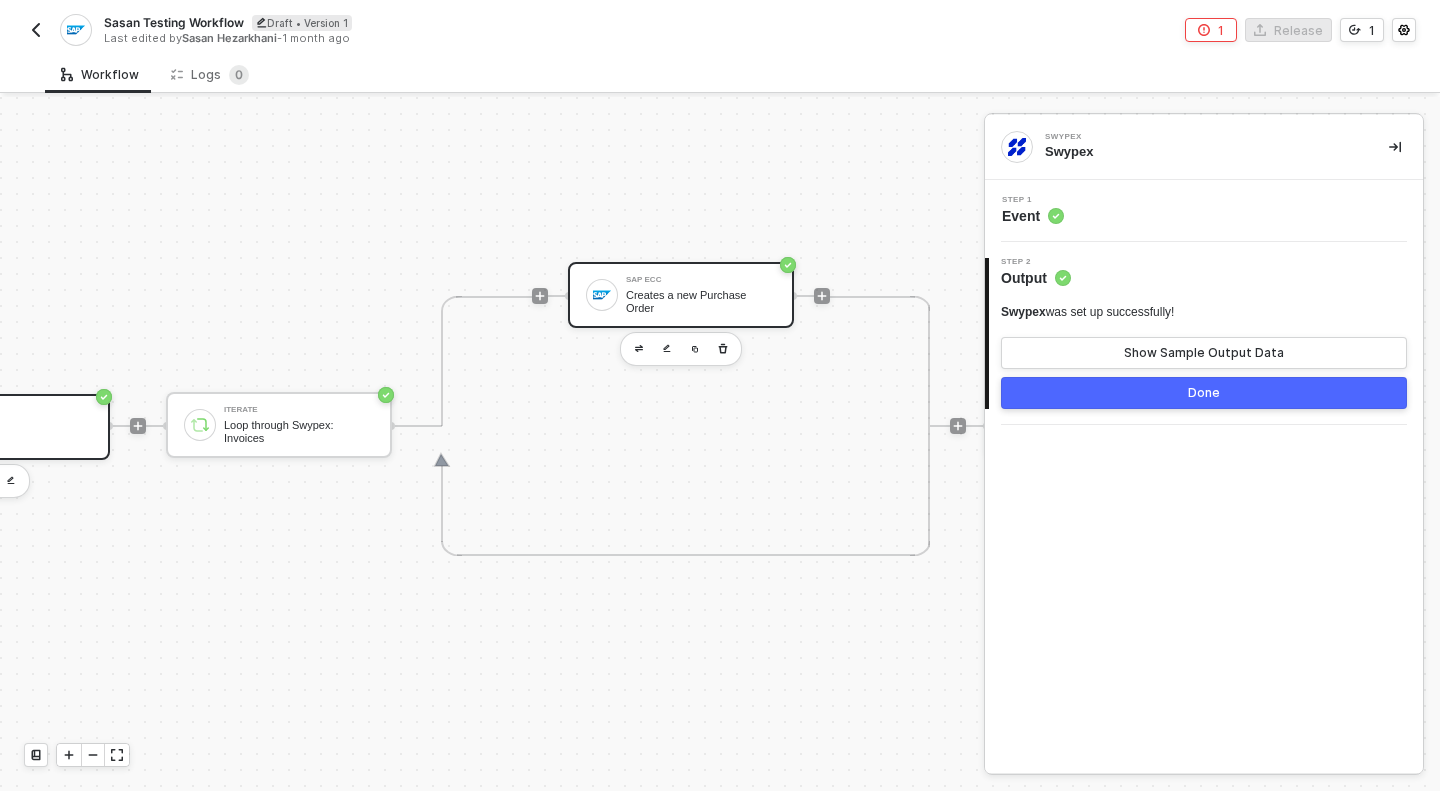 click on "Creates a new Purchase Order" at bounding box center [701, 301] 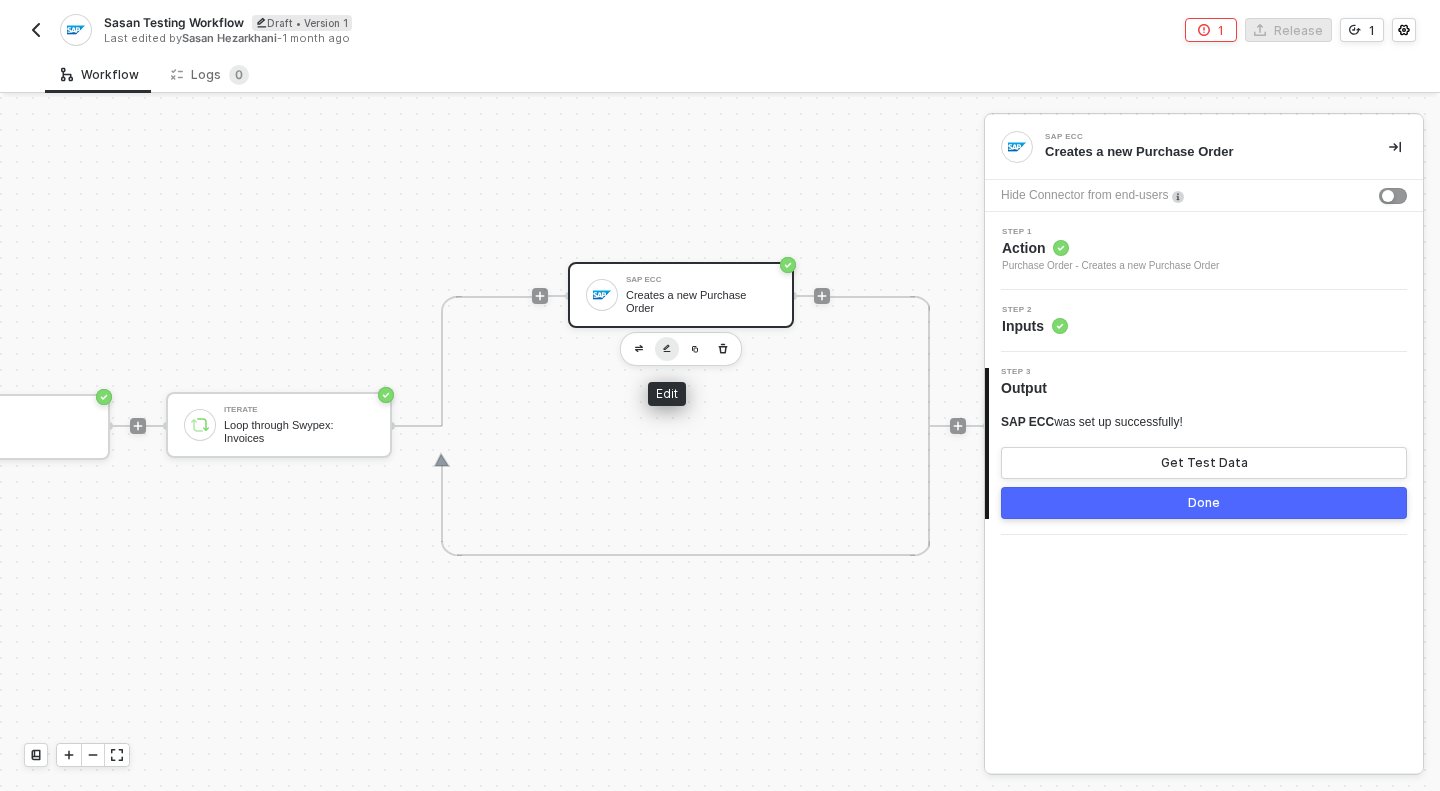 click at bounding box center [667, 348] 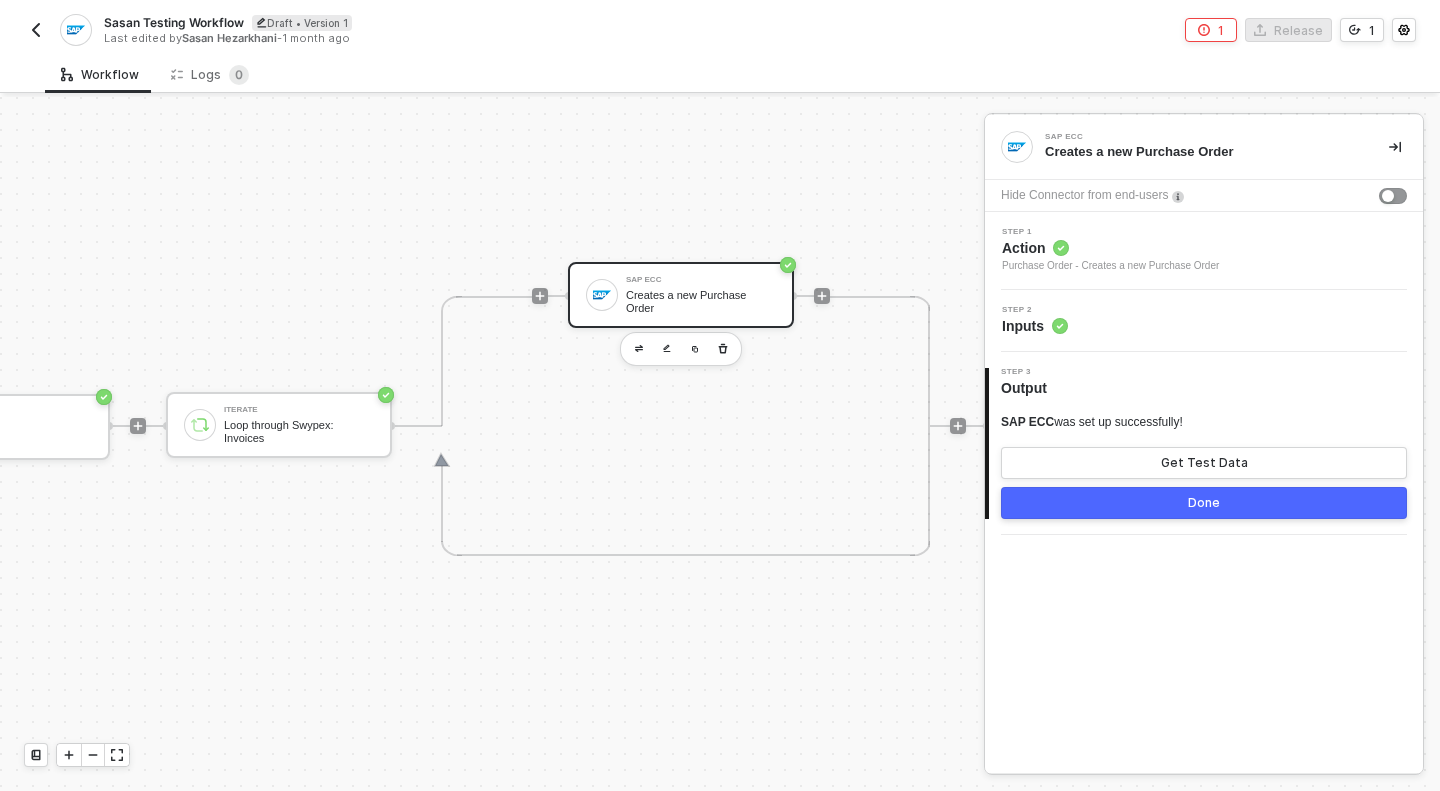 click on "Creates a new Purchase Order" at bounding box center [701, 301] 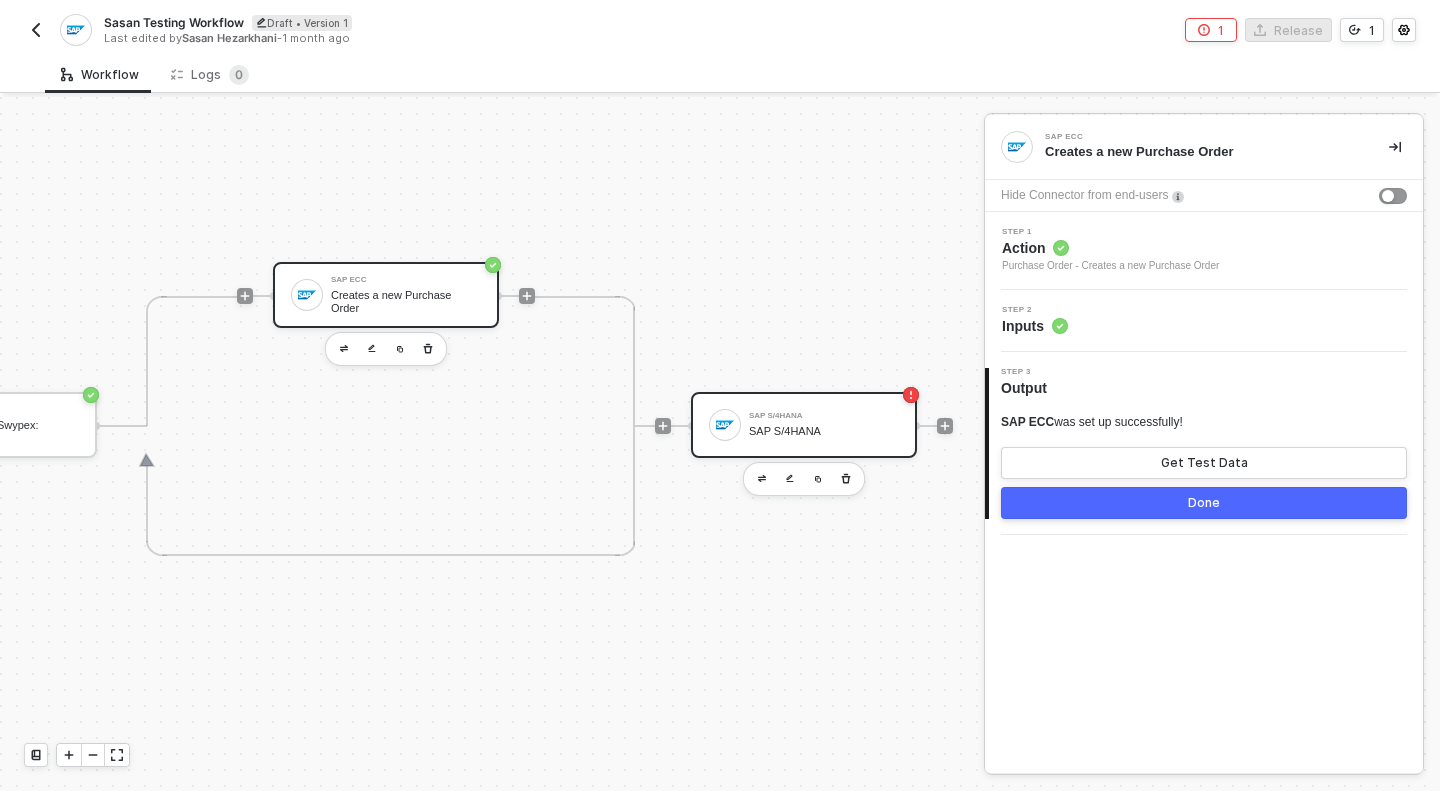 scroll, scrollTop: 37, scrollLeft: 456, axis: both 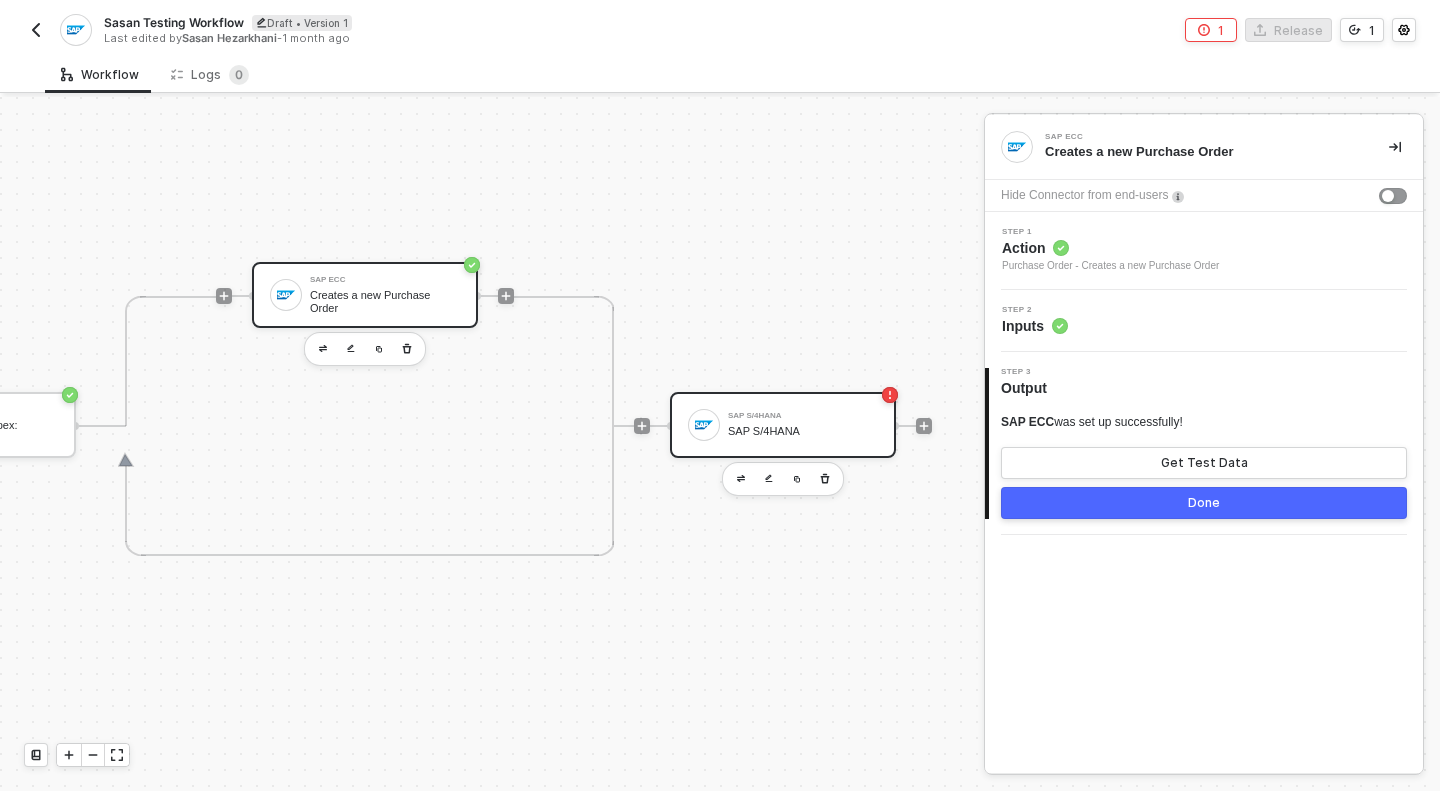 click on "SAP S/4HANA SAP S/4HANA" at bounding box center [803, 425] 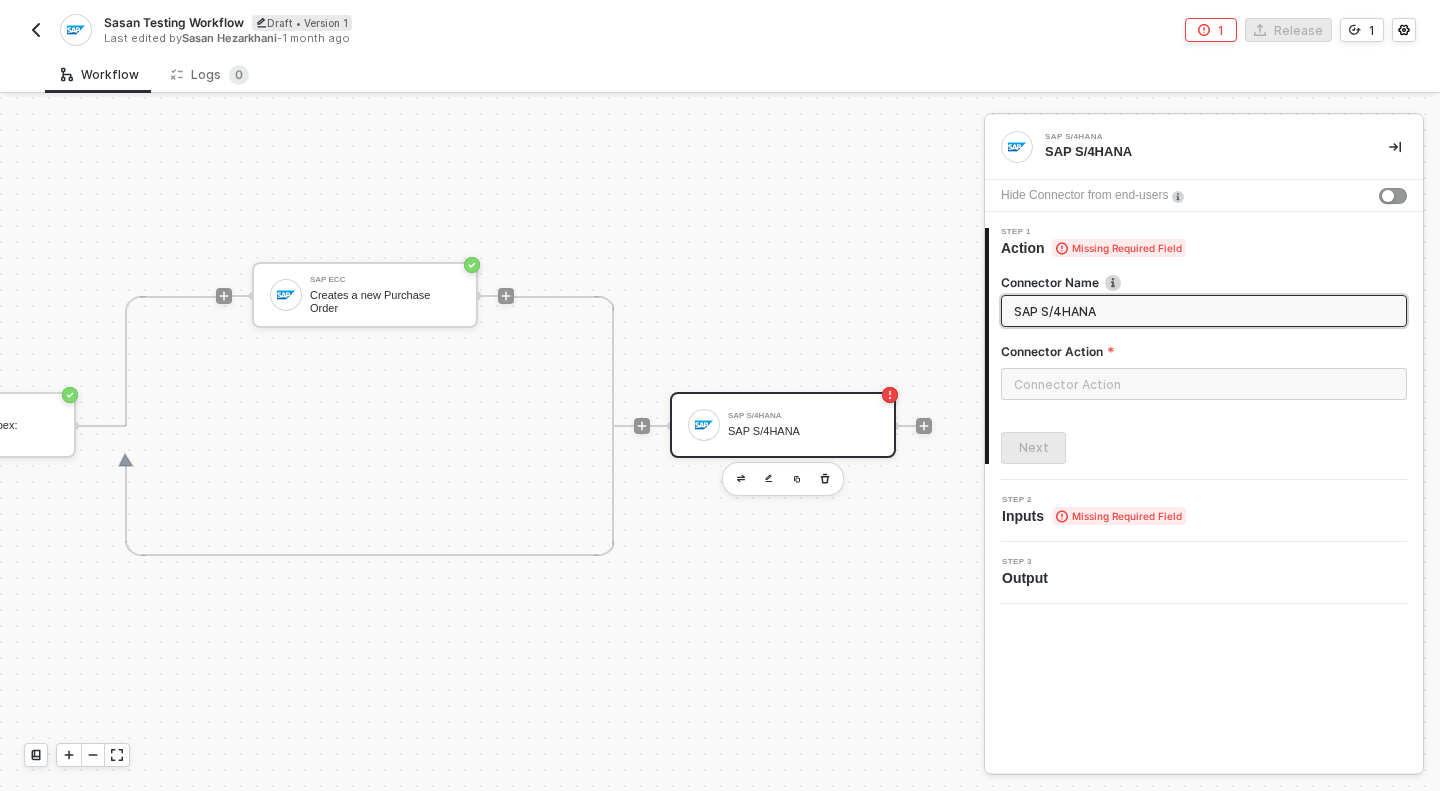 click at bounding box center (1204, 392) 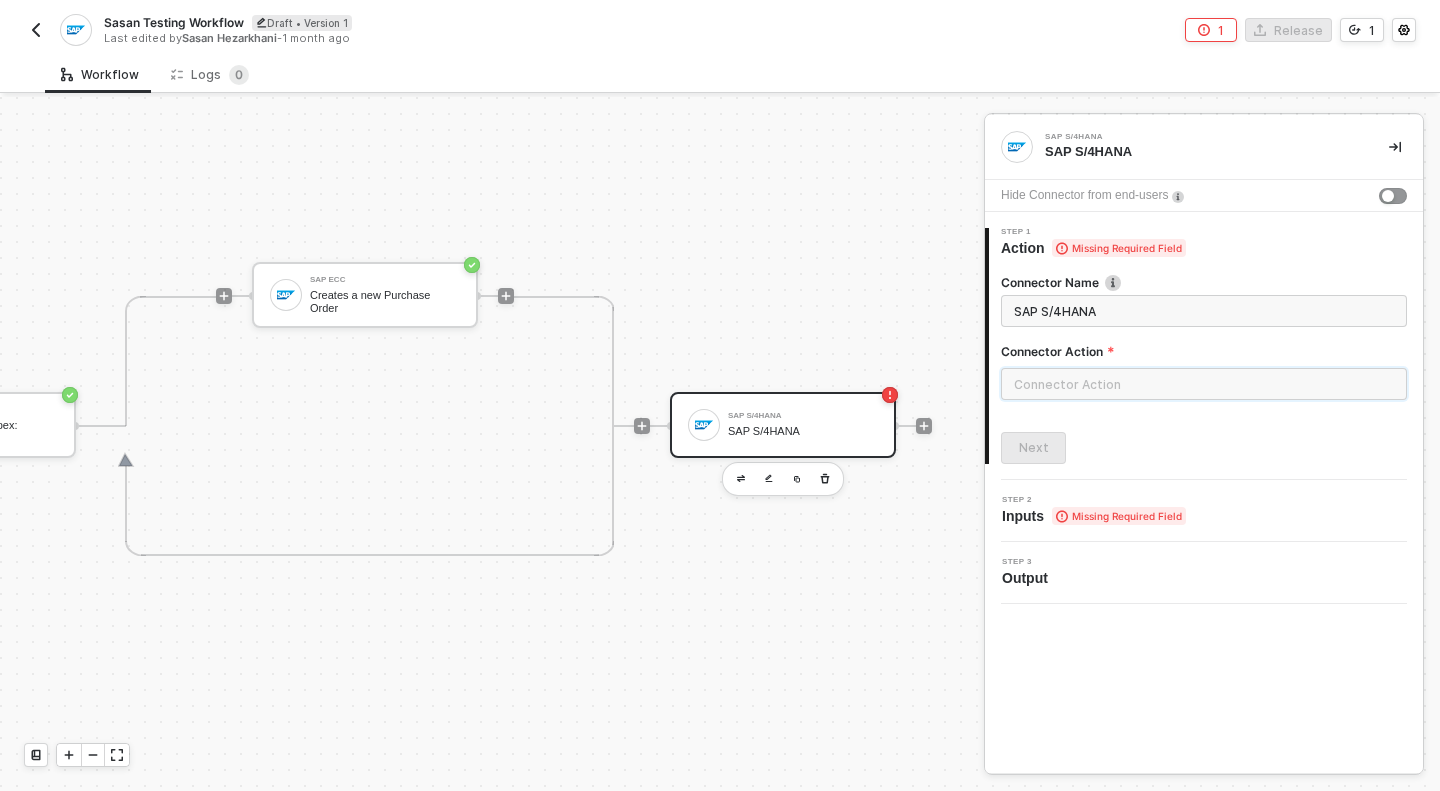 click at bounding box center (1204, 384) 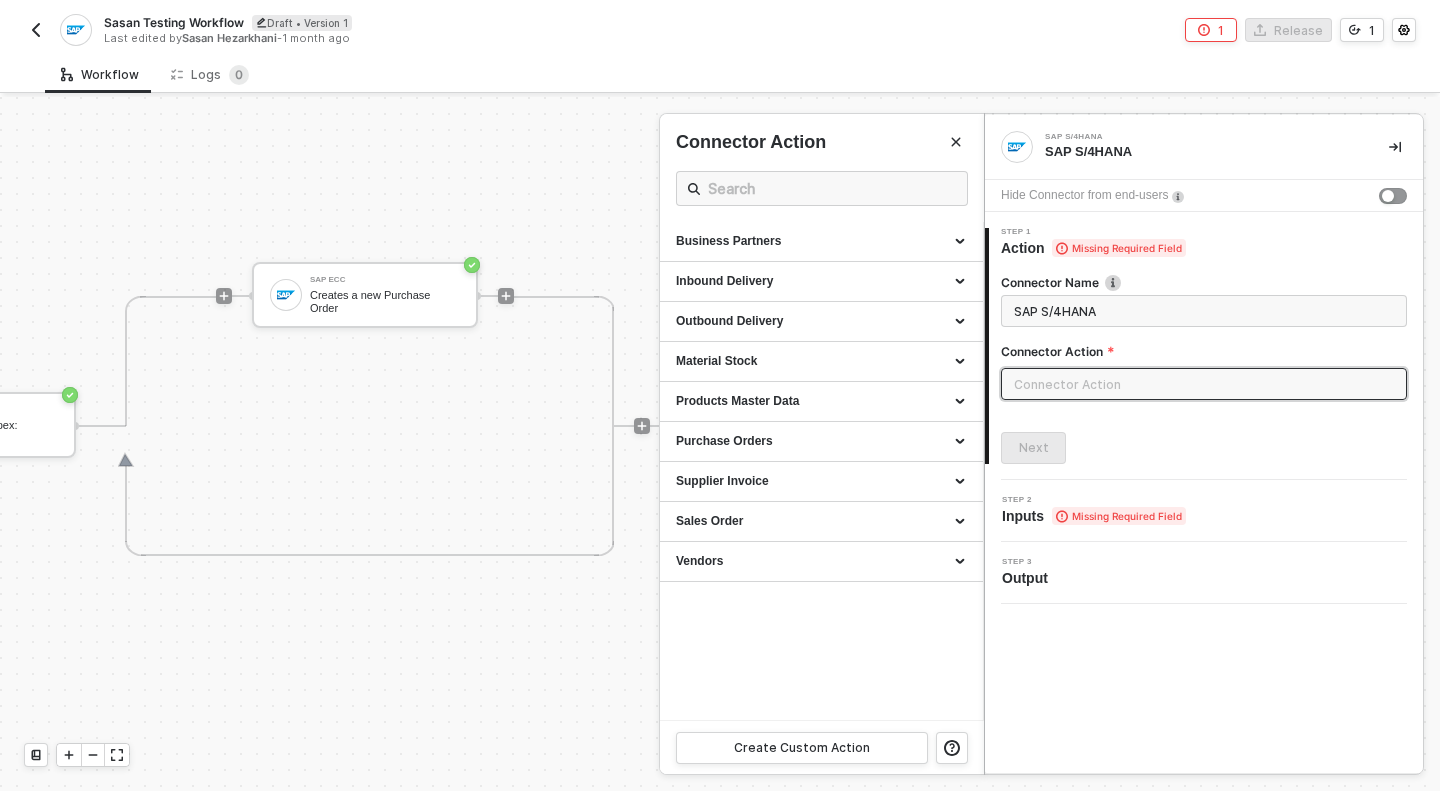 drag, startPoint x: 475, startPoint y: 394, endPoint x: 582, endPoint y: 372, distance: 109.23827 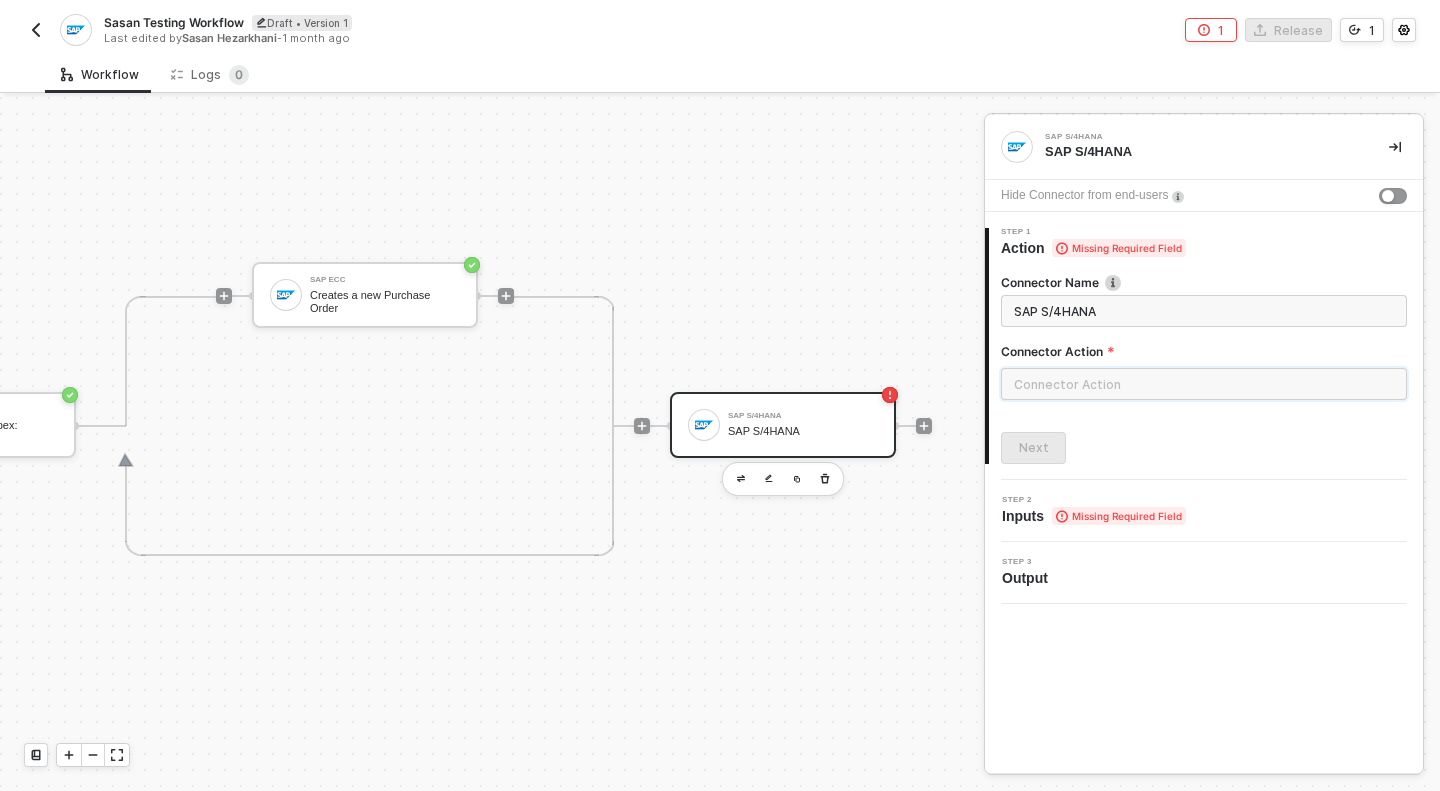 click at bounding box center (1204, 384) 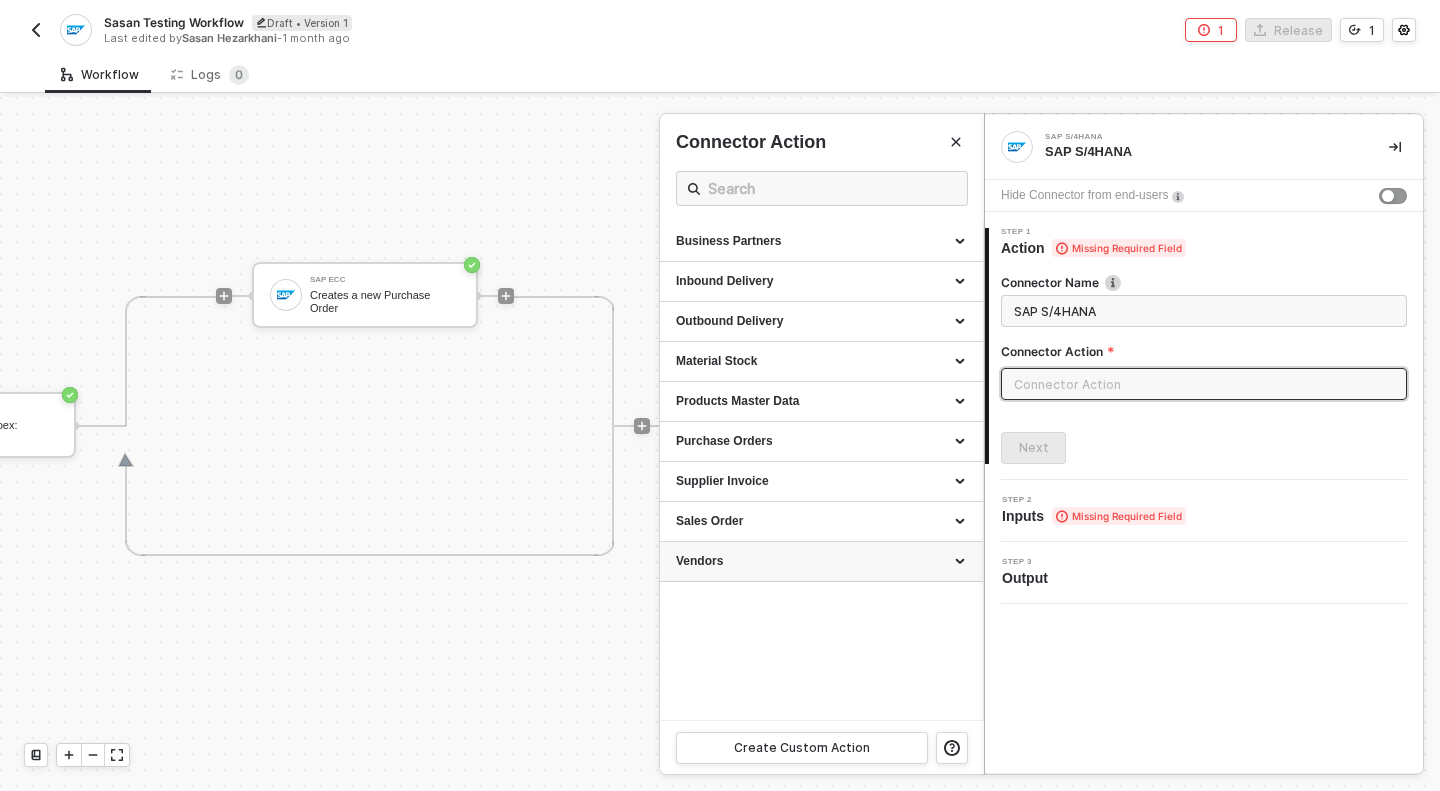 click on "Vendors" at bounding box center (821, 562) 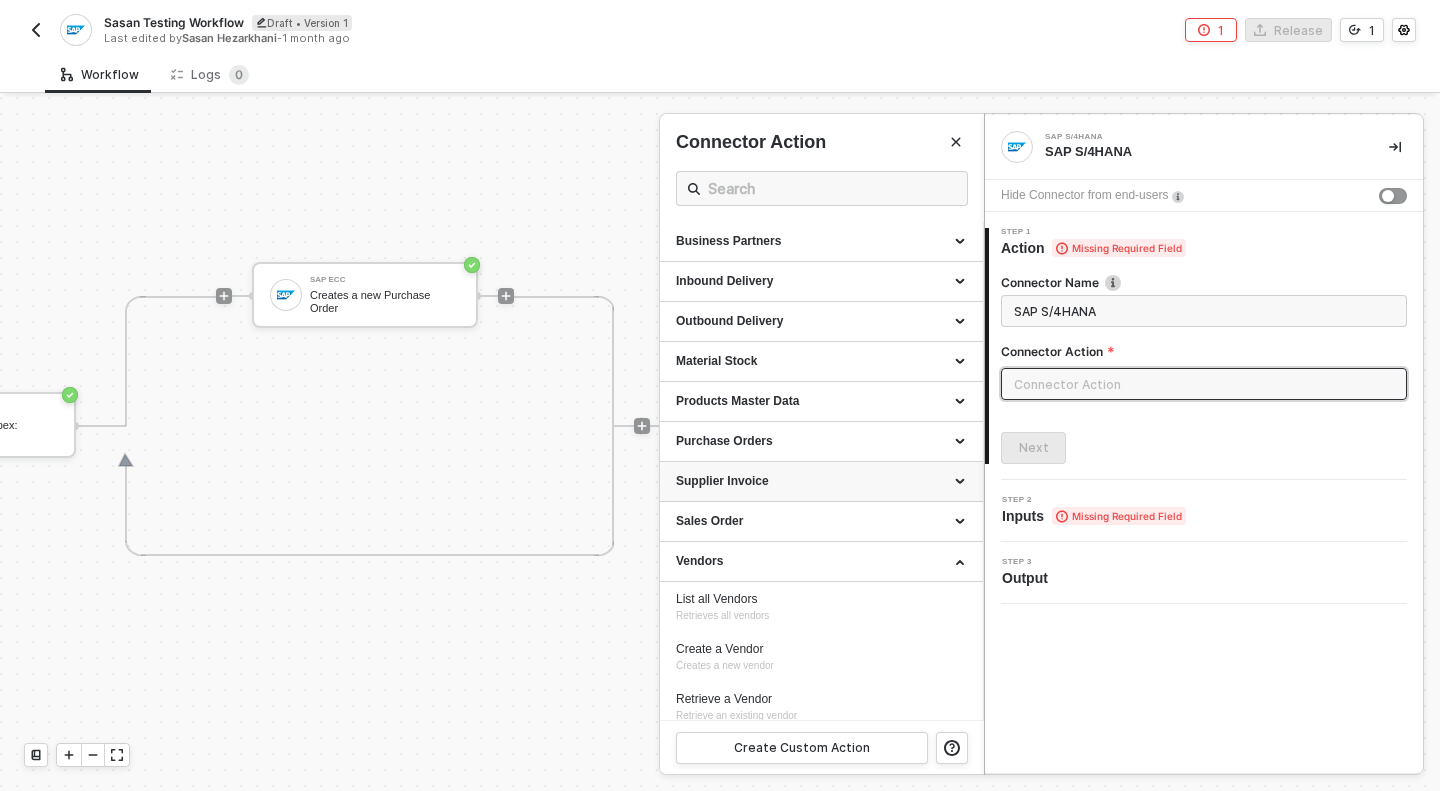 scroll, scrollTop: 62, scrollLeft: 0, axis: vertical 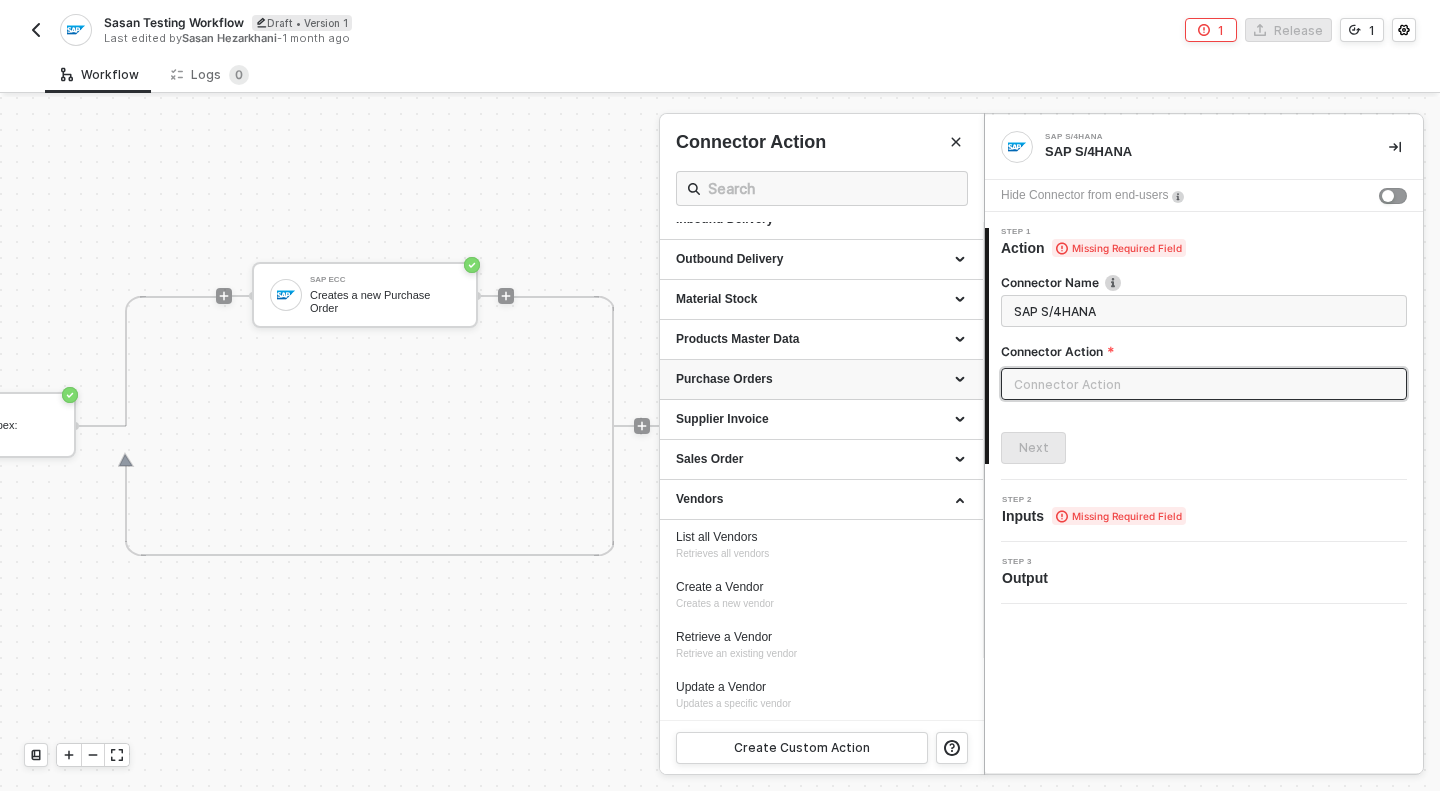 click on "Purchase Orders" at bounding box center (821, 379) 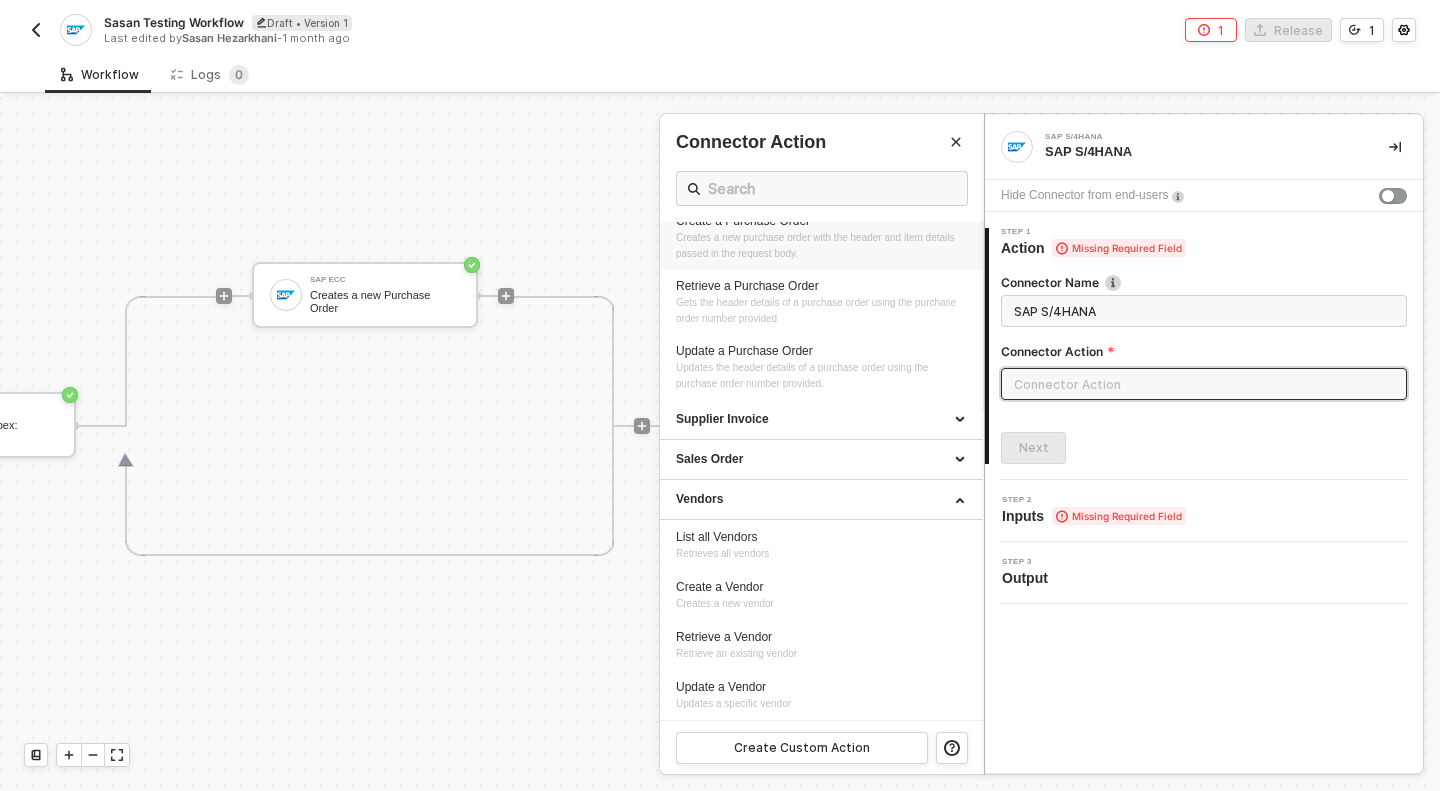 scroll, scrollTop: 322, scrollLeft: 0, axis: vertical 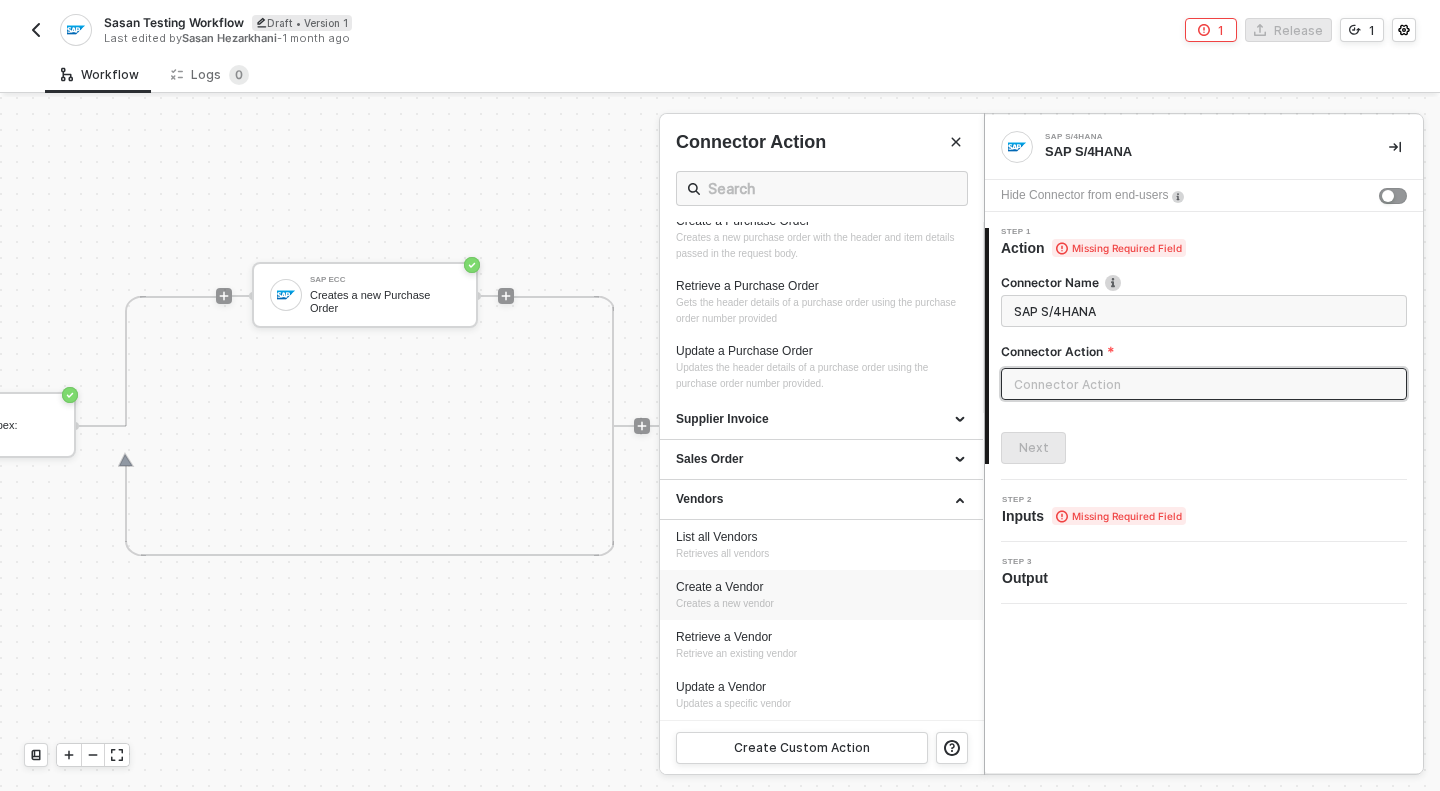 click on "Create a Vendor Creates a new vendor" at bounding box center (821, 595) 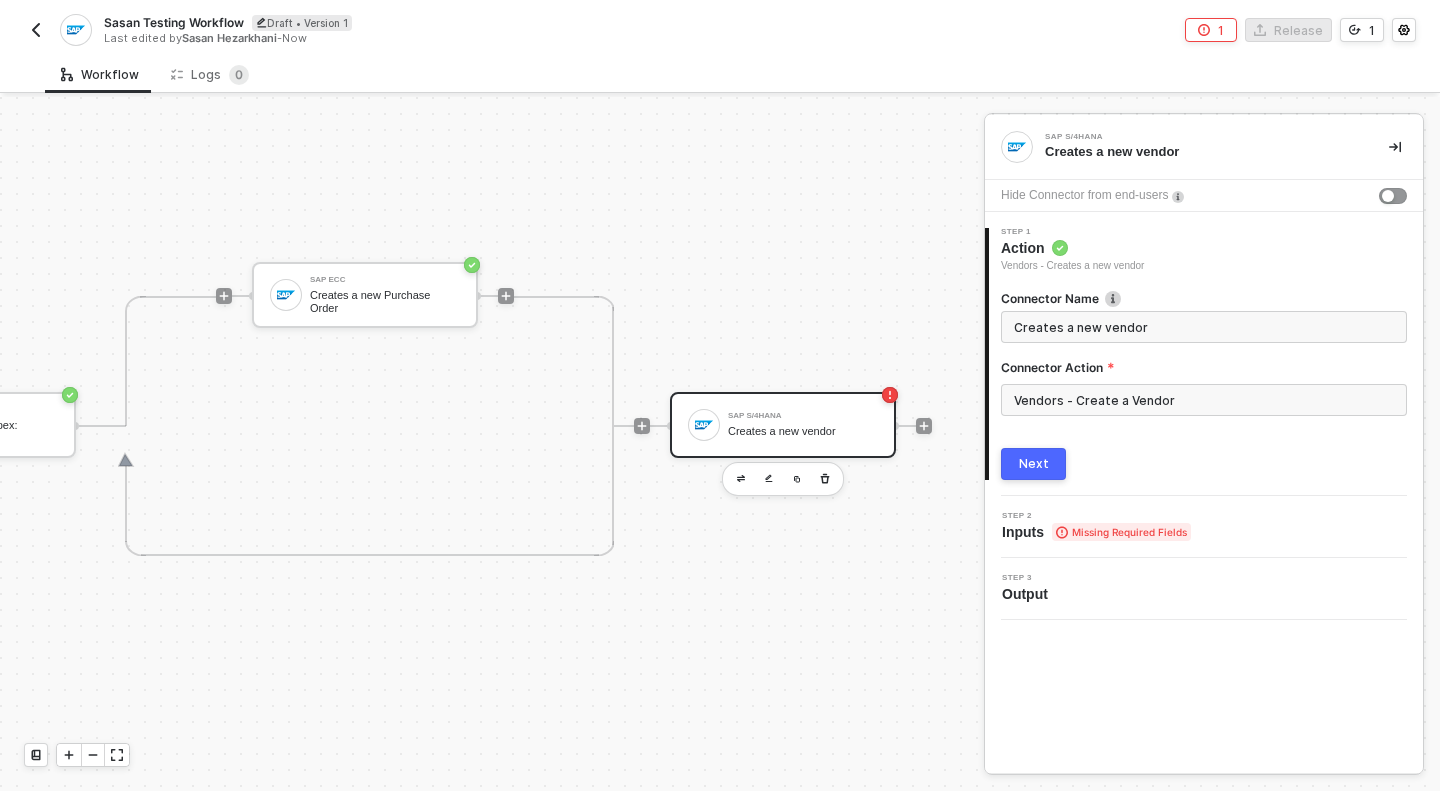 click on "Next" at bounding box center [1033, 464] 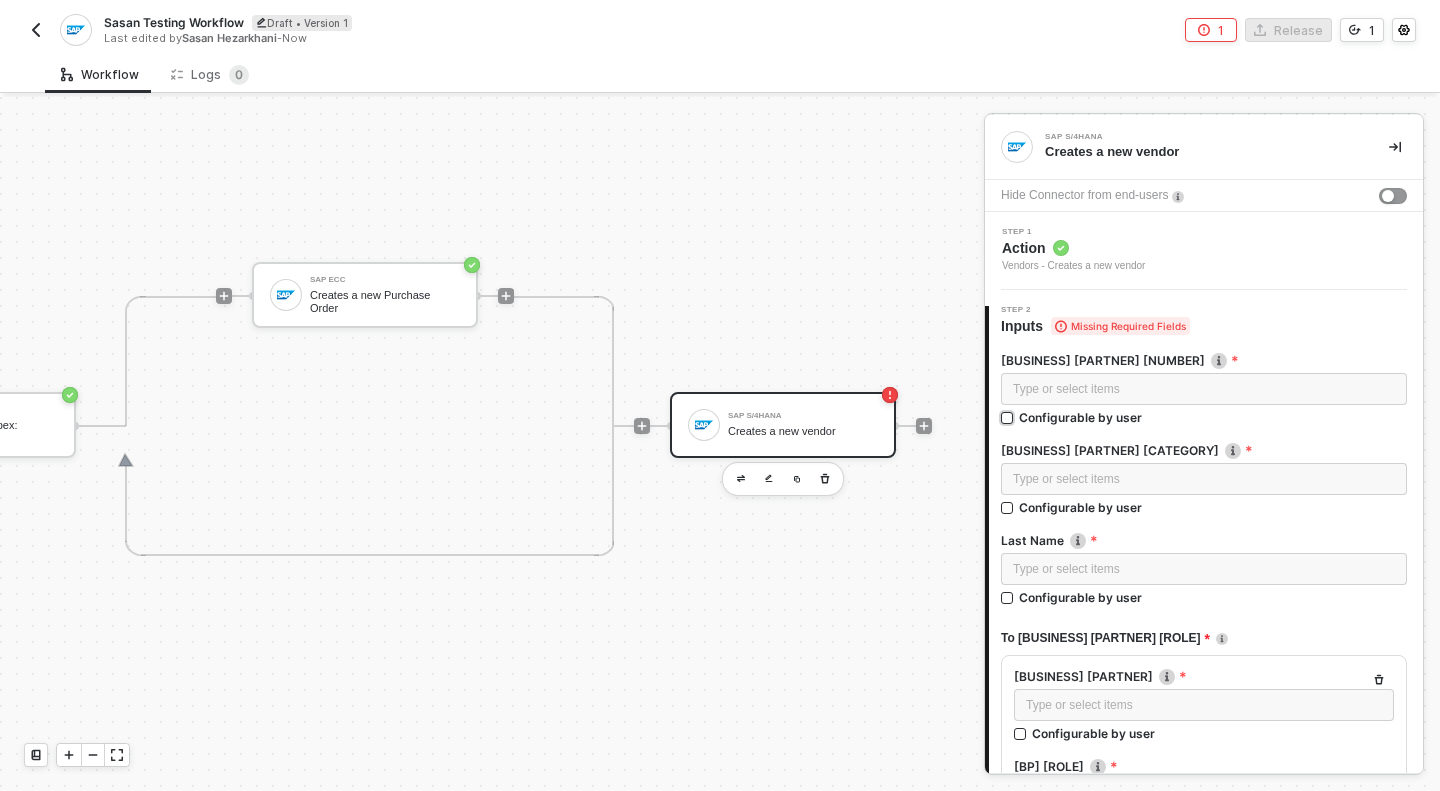 scroll, scrollTop: 27, scrollLeft: 0, axis: vertical 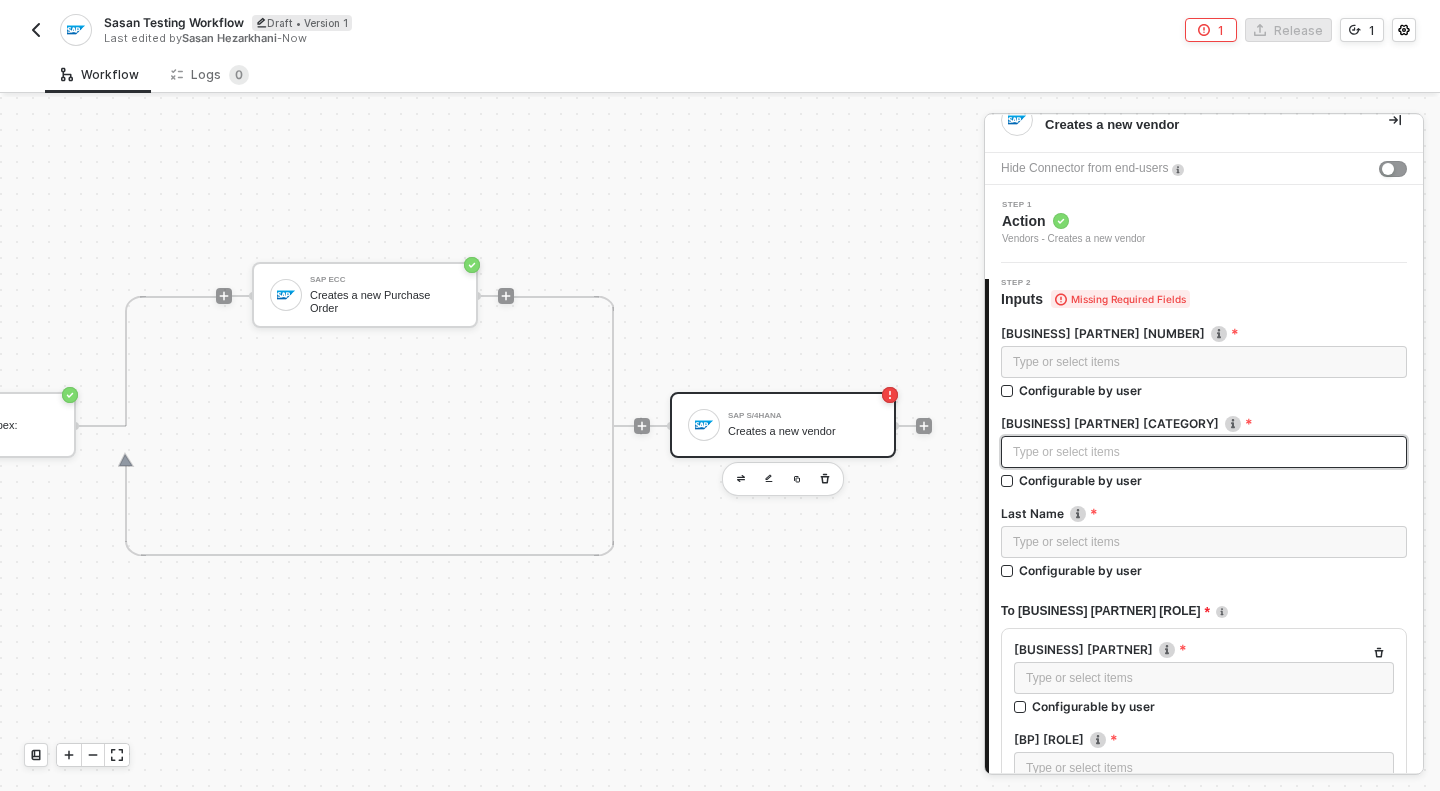 click on "Type or select items ﻿" at bounding box center (1204, 452) 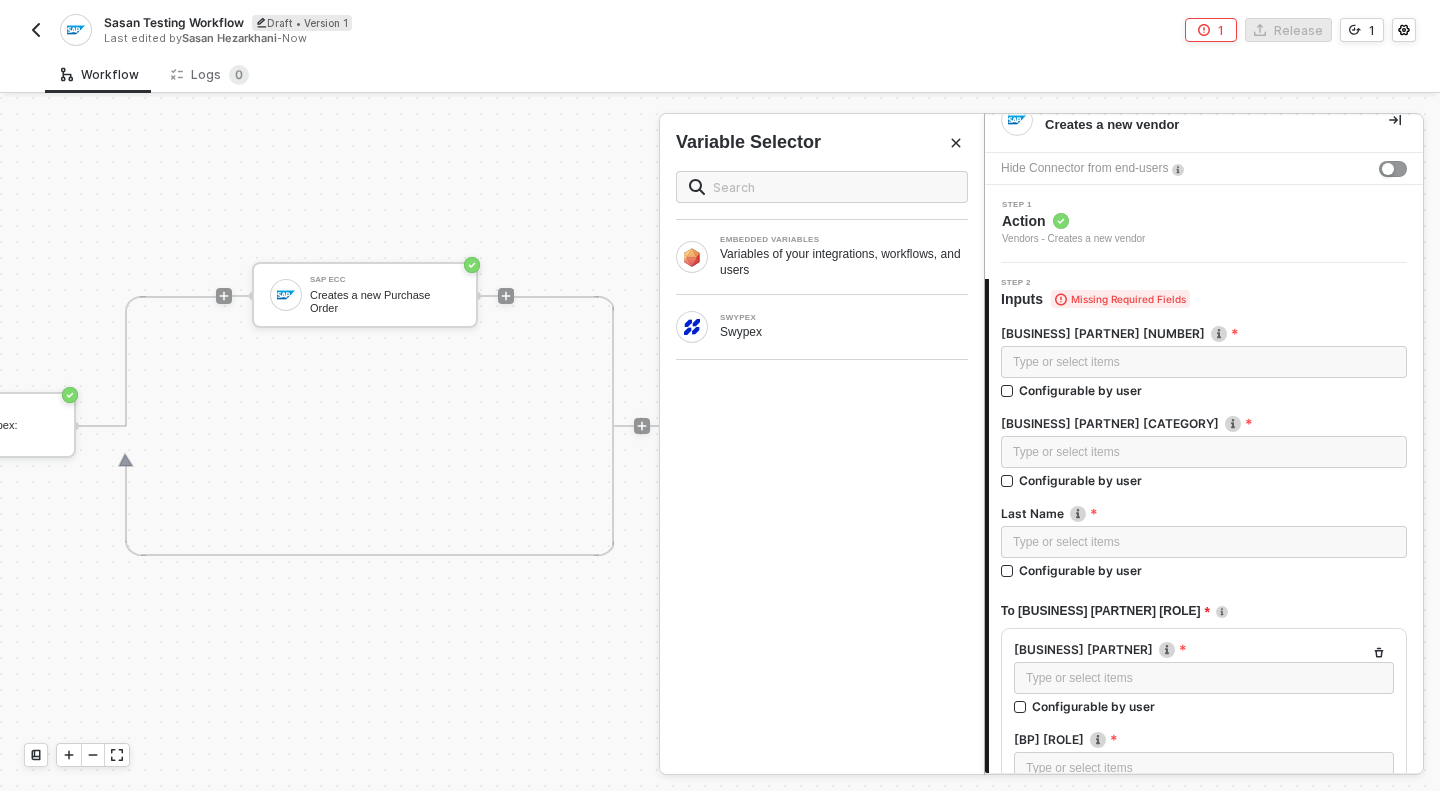 click at bounding box center [956, 143] 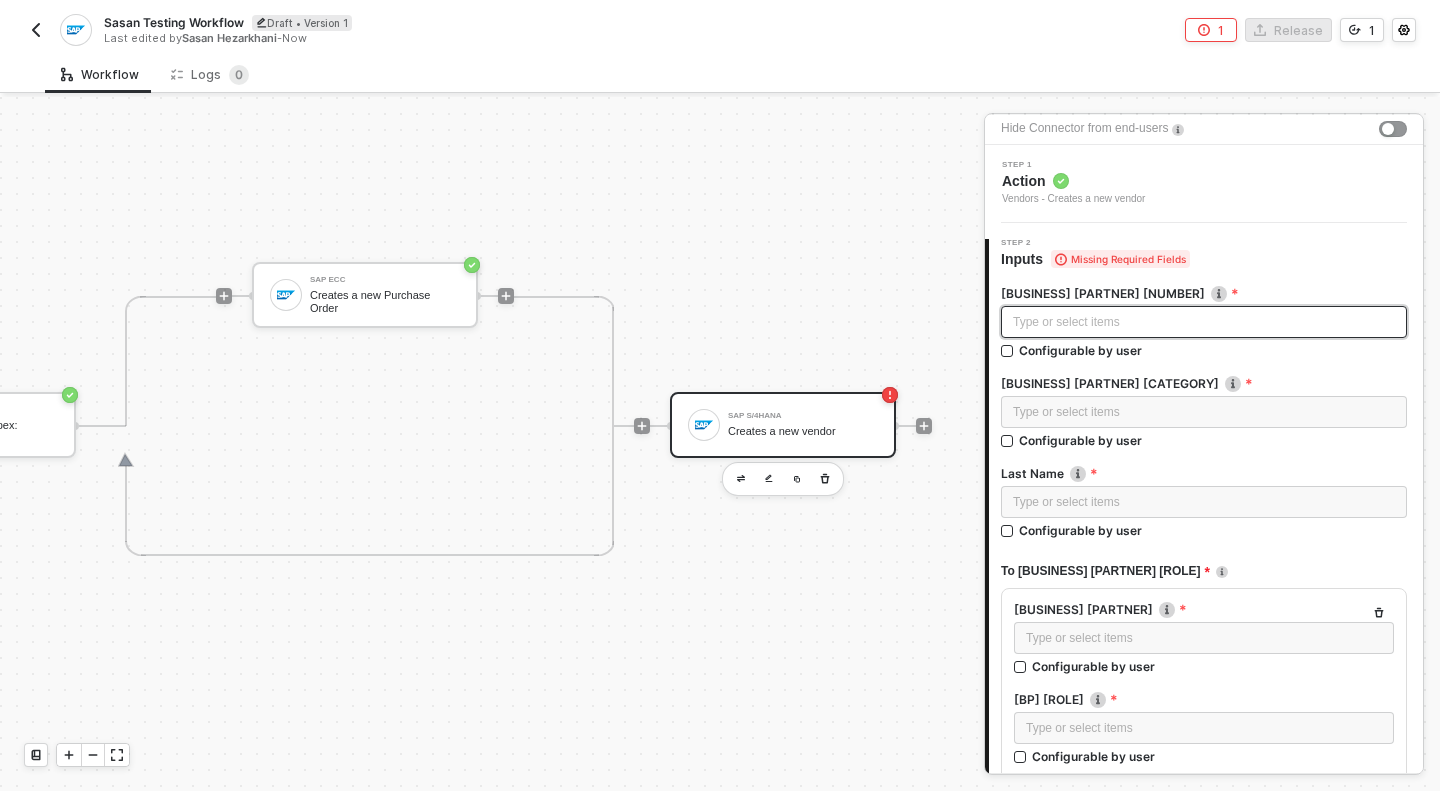 scroll, scrollTop: 72, scrollLeft: 0, axis: vertical 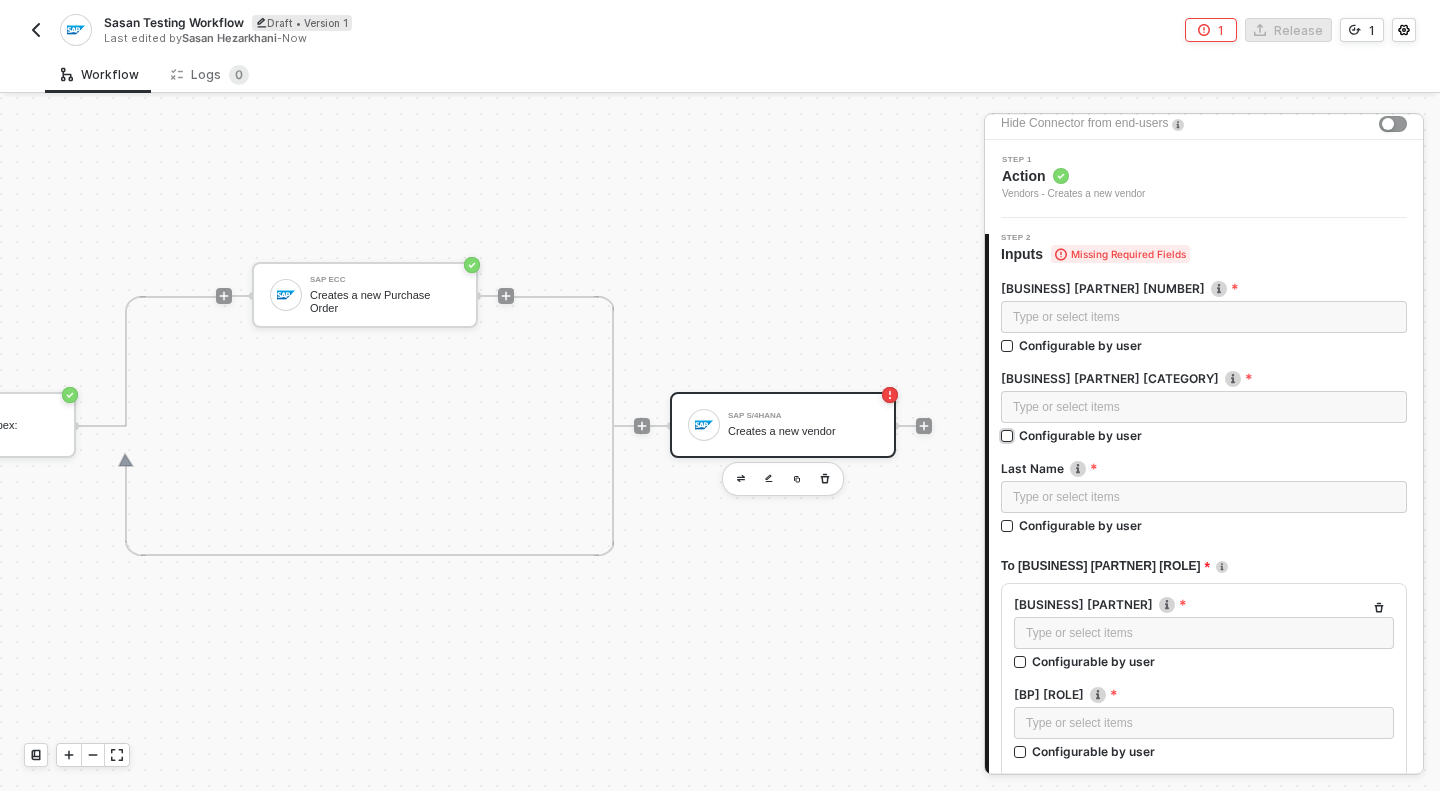 click on "Configurable by user" at bounding box center [1008, 437] 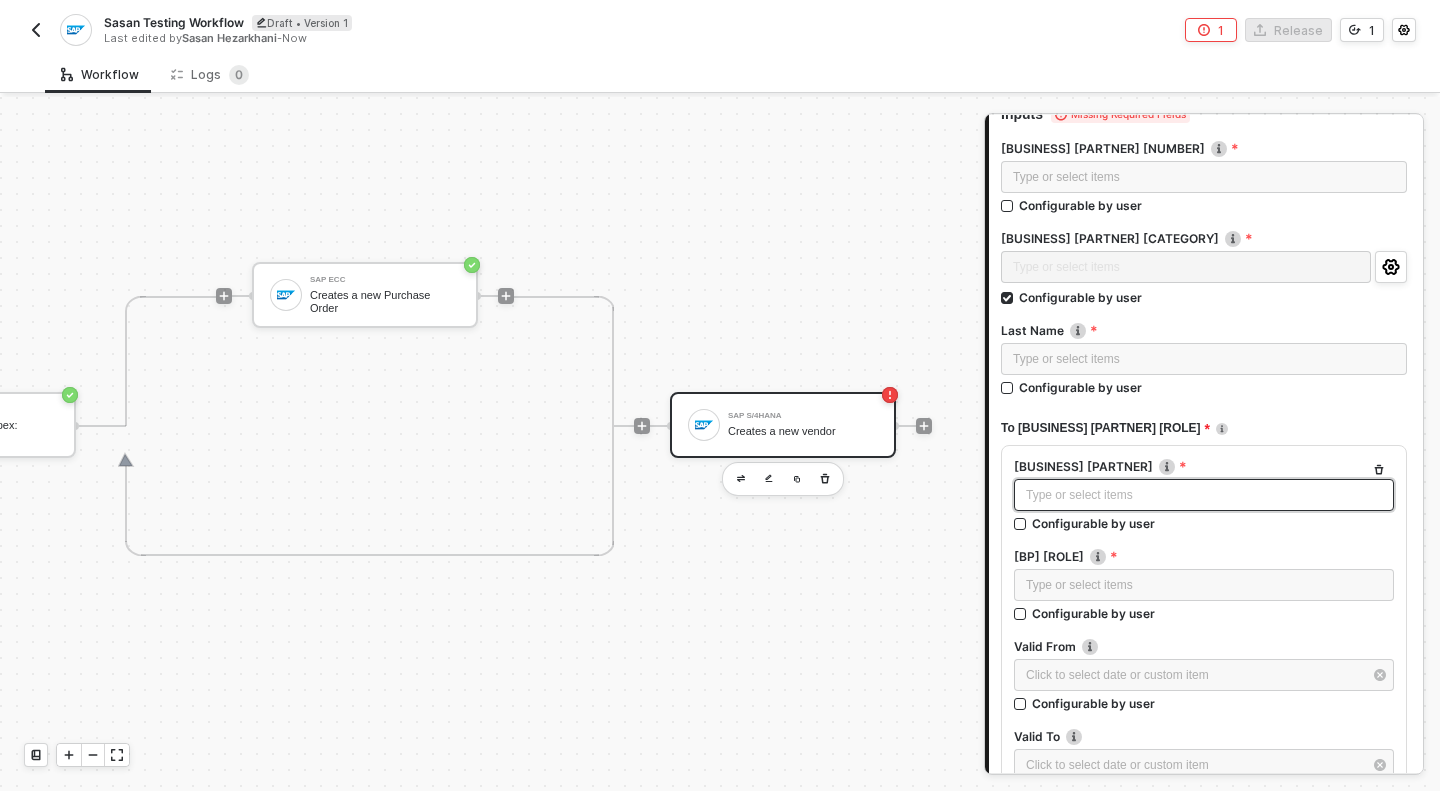scroll, scrollTop: 169, scrollLeft: 0, axis: vertical 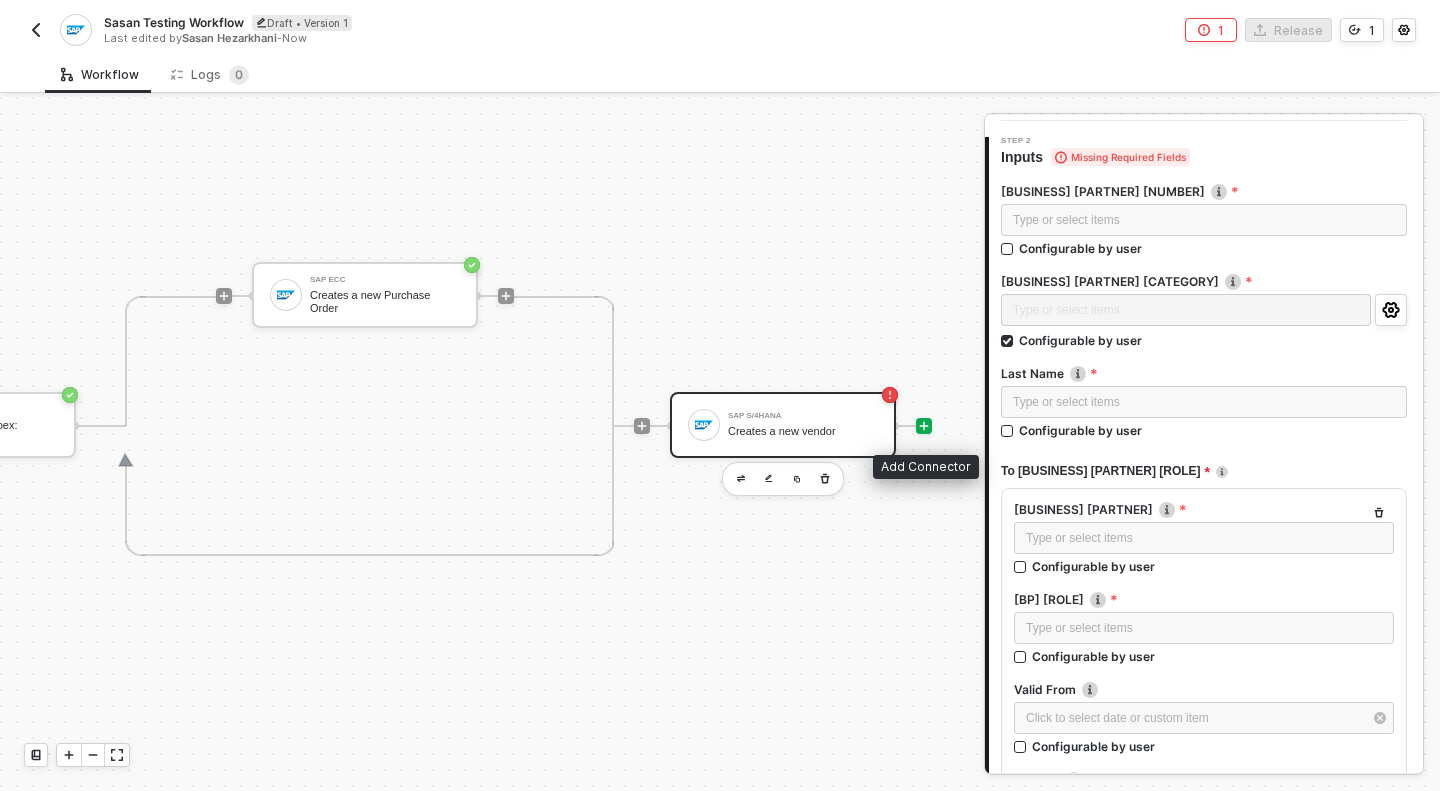 click 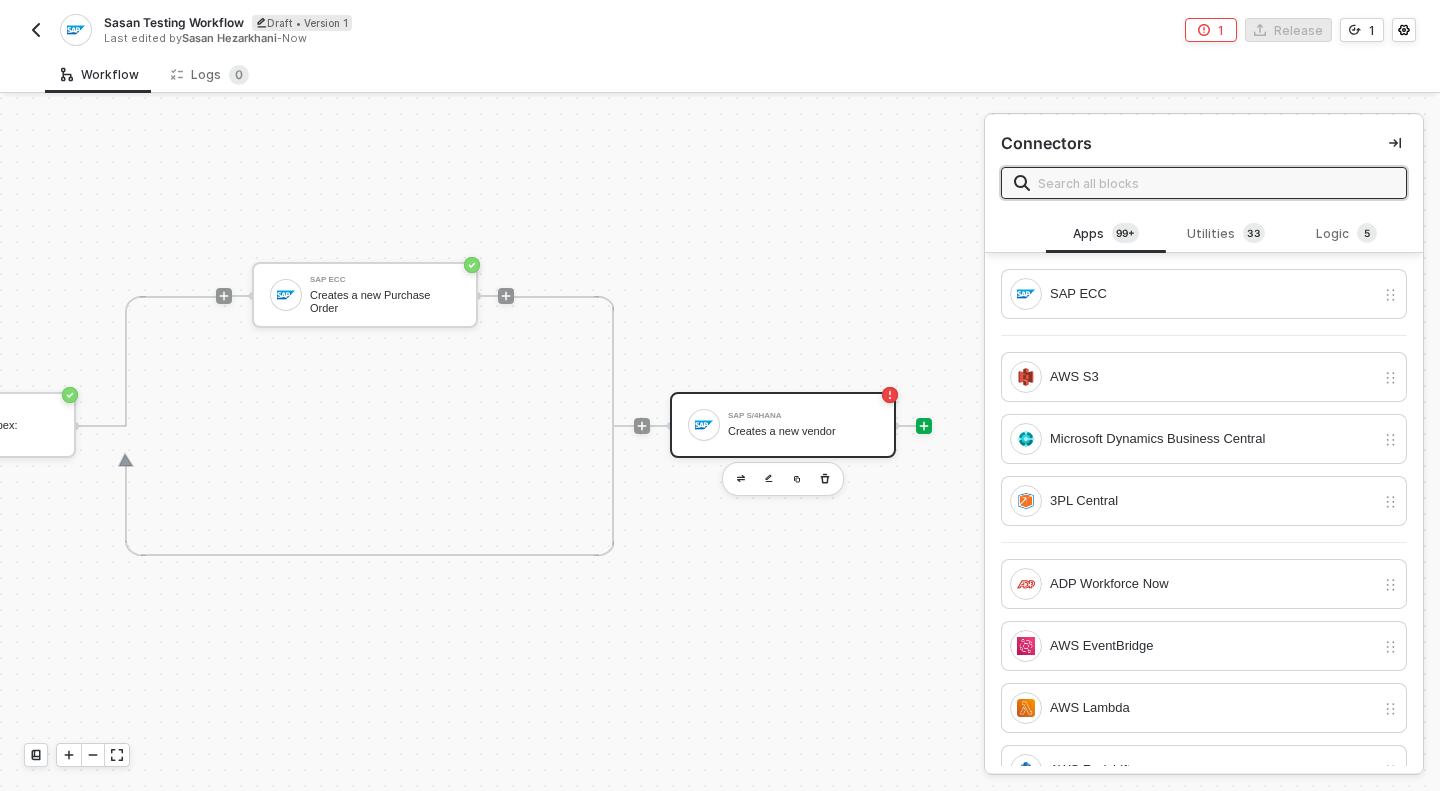 click on "SAP S/4HANA Creates a new vendor" at bounding box center [803, 425] 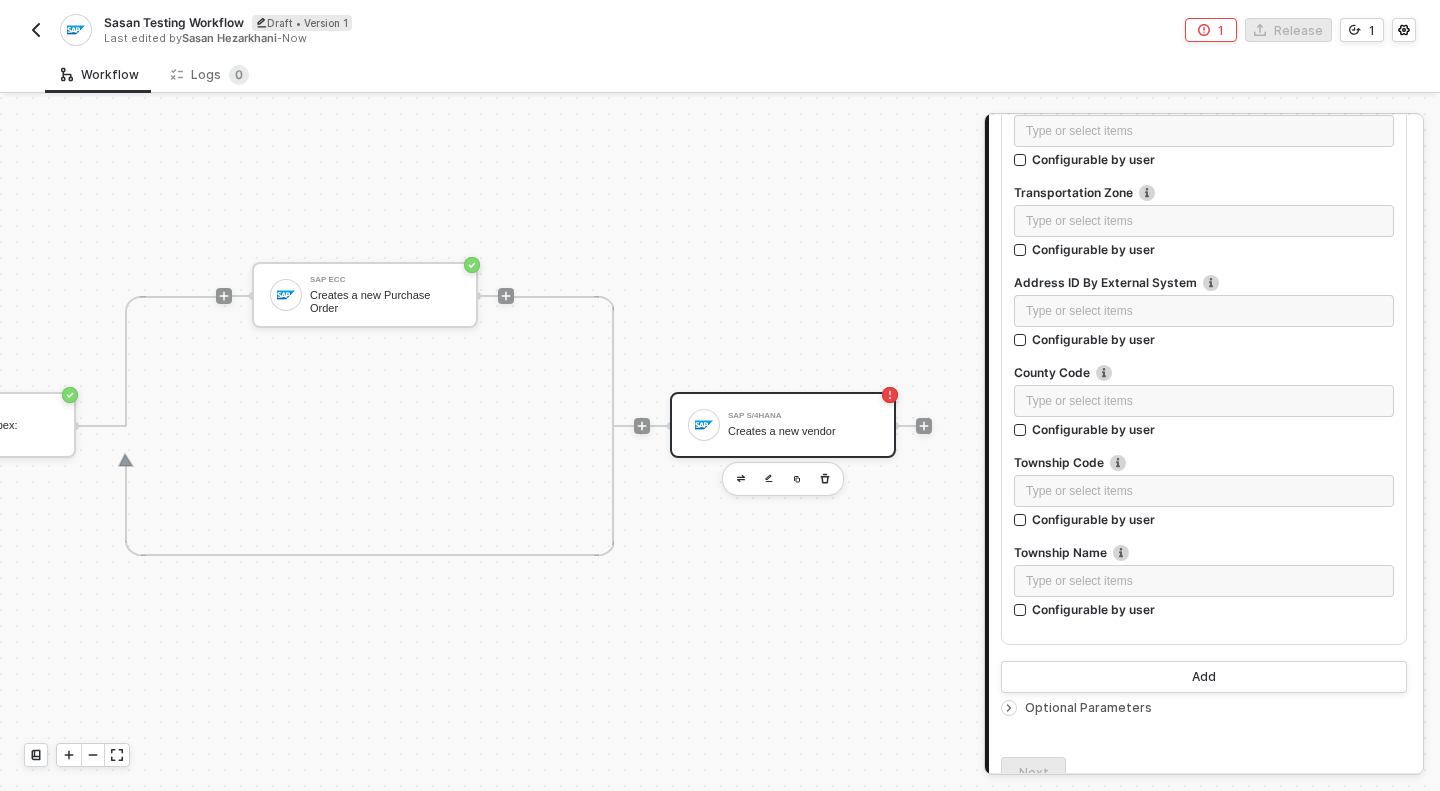 scroll, scrollTop: 4289, scrollLeft: 0, axis: vertical 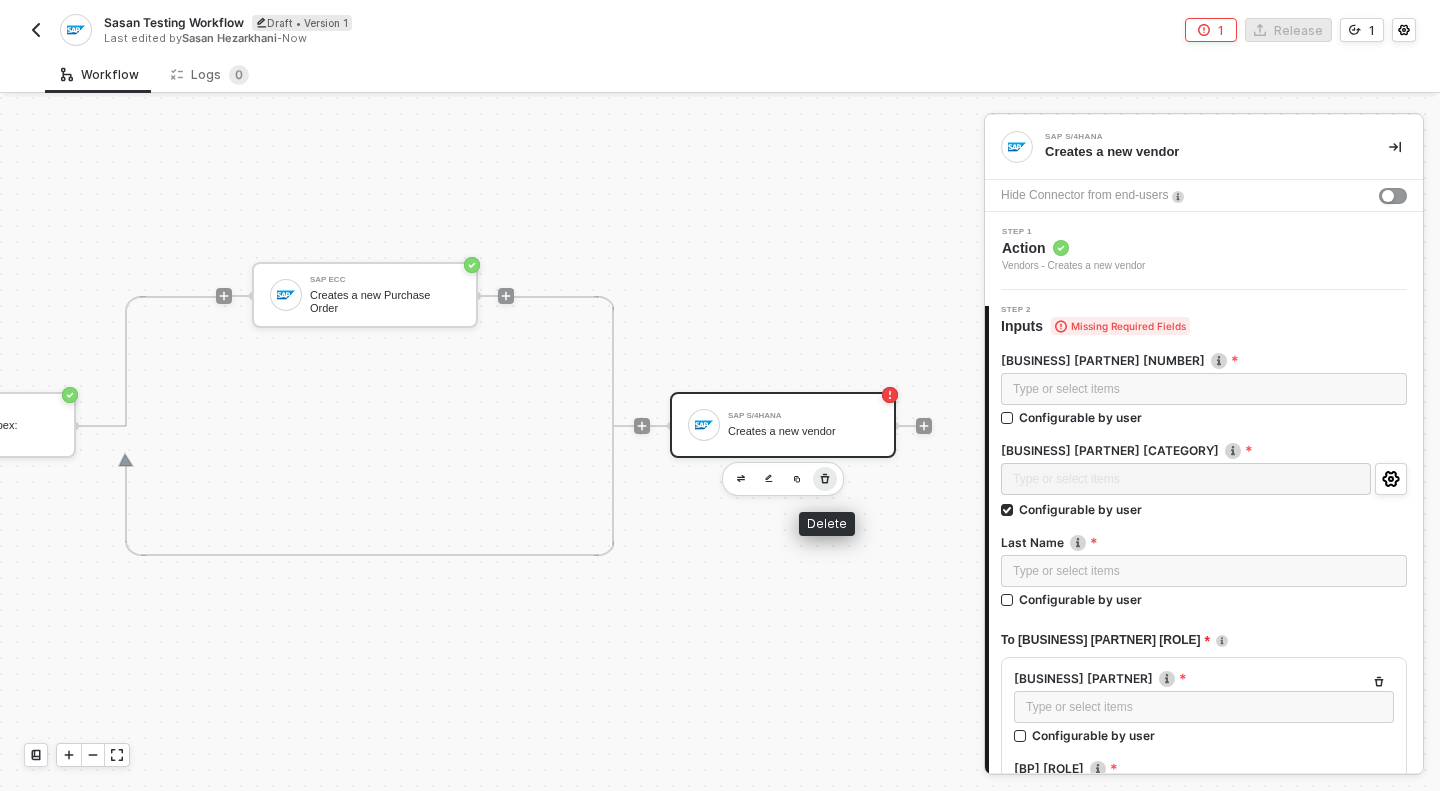 click 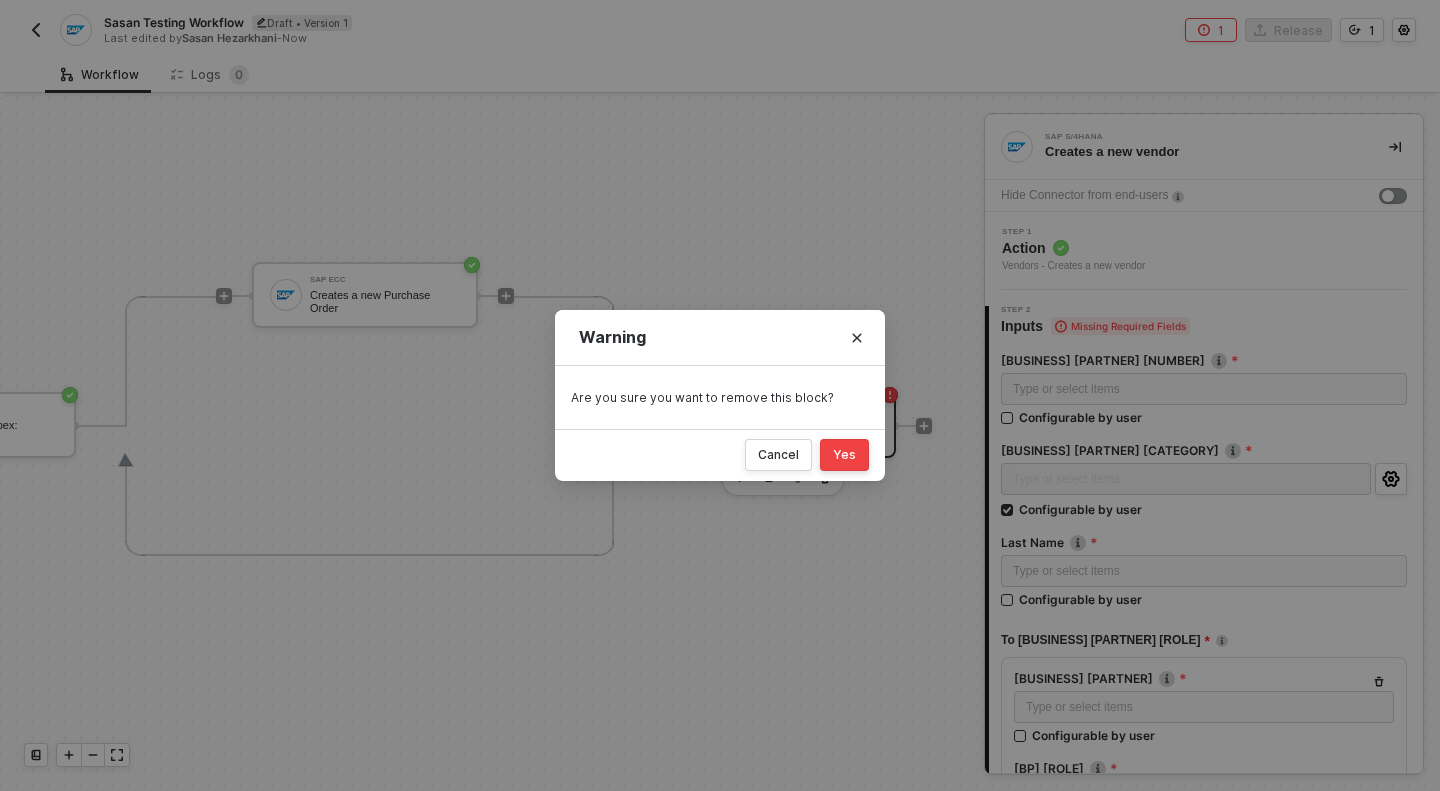 click on "Yes" at bounding box center (844, 455) 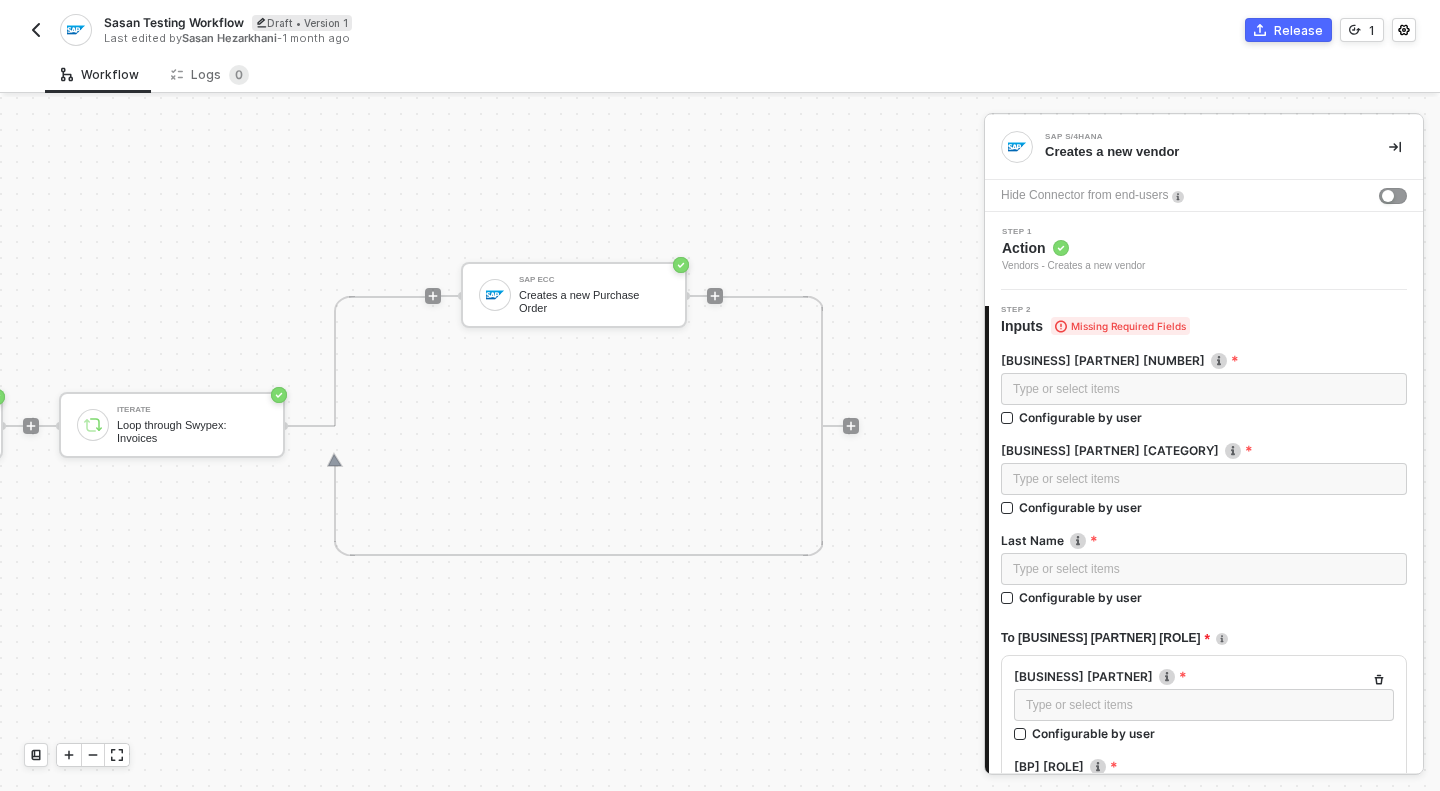 scroll, scrollTop: 37, scrollLeft: 247, axis: both 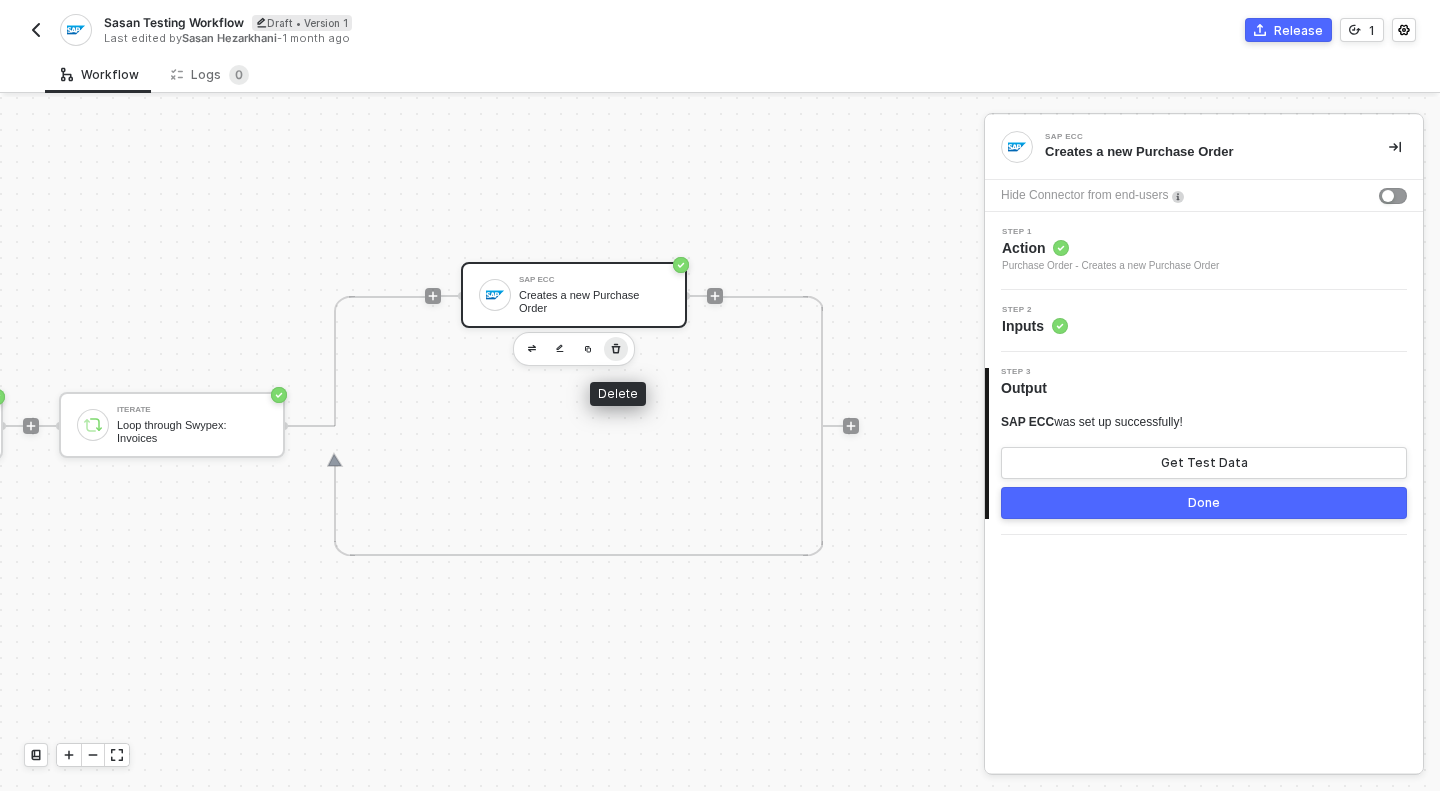 click 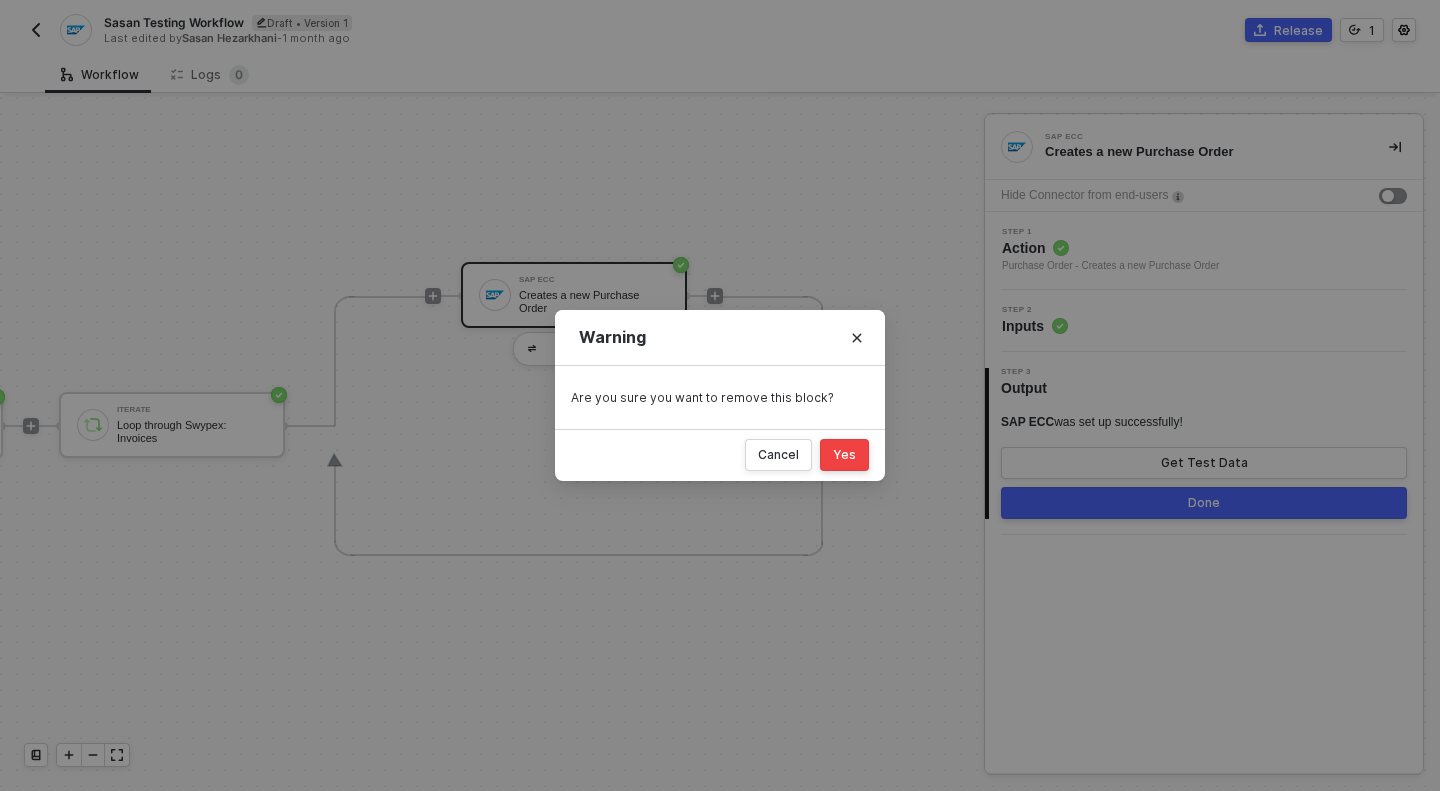 click on "Yes" at bounding box center [844, 455] 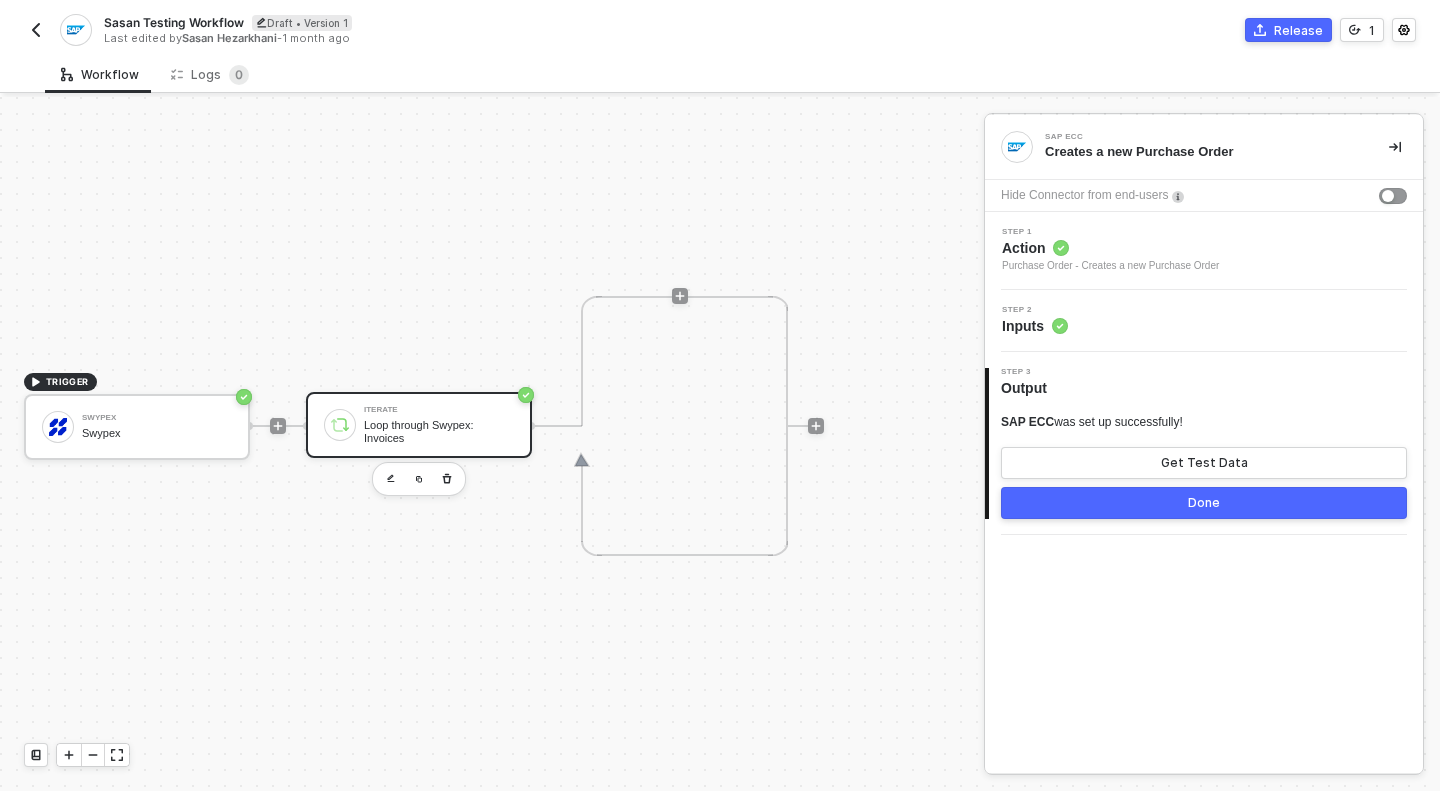 scroll, scrollTop: 37, scrollLeft: 0, axis: vertical 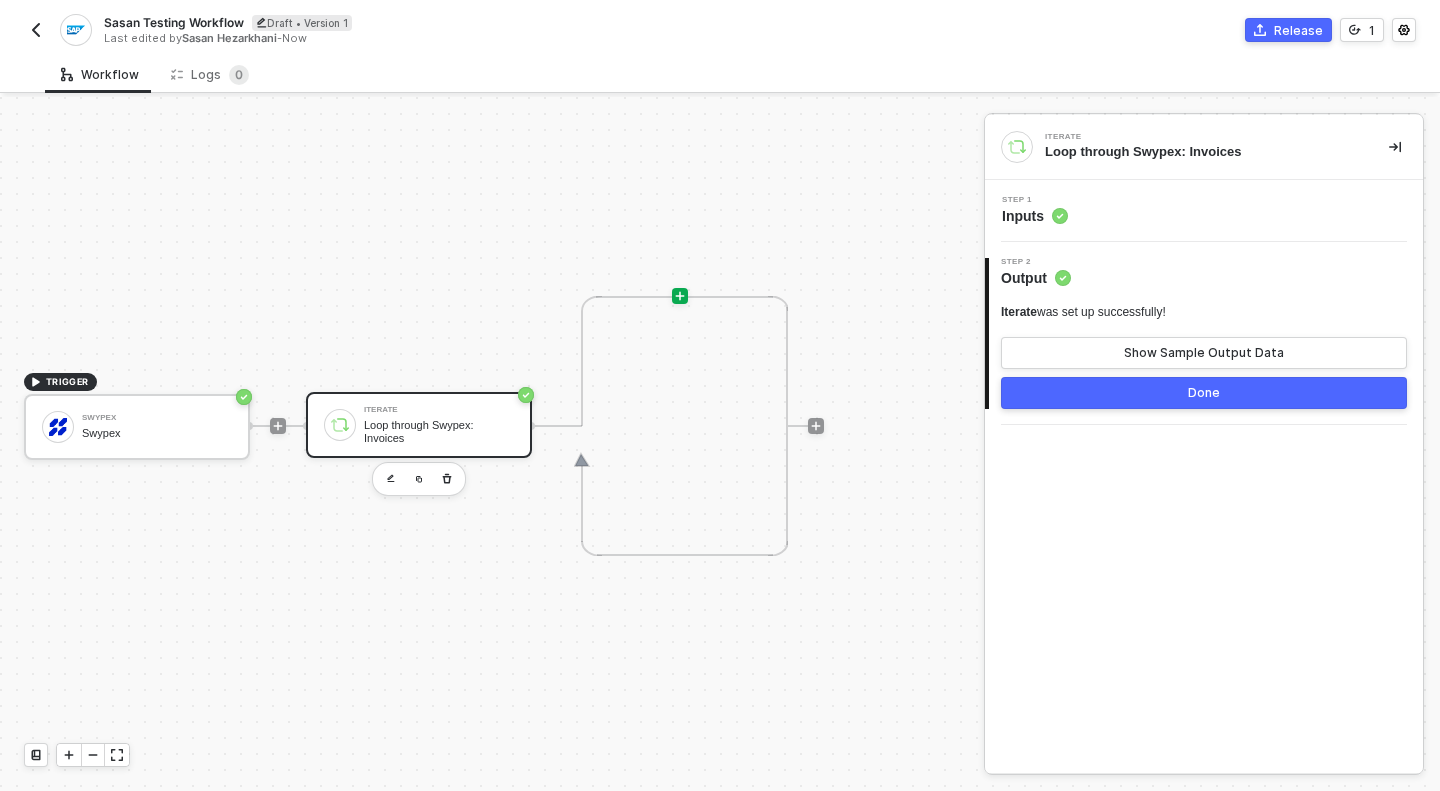 click 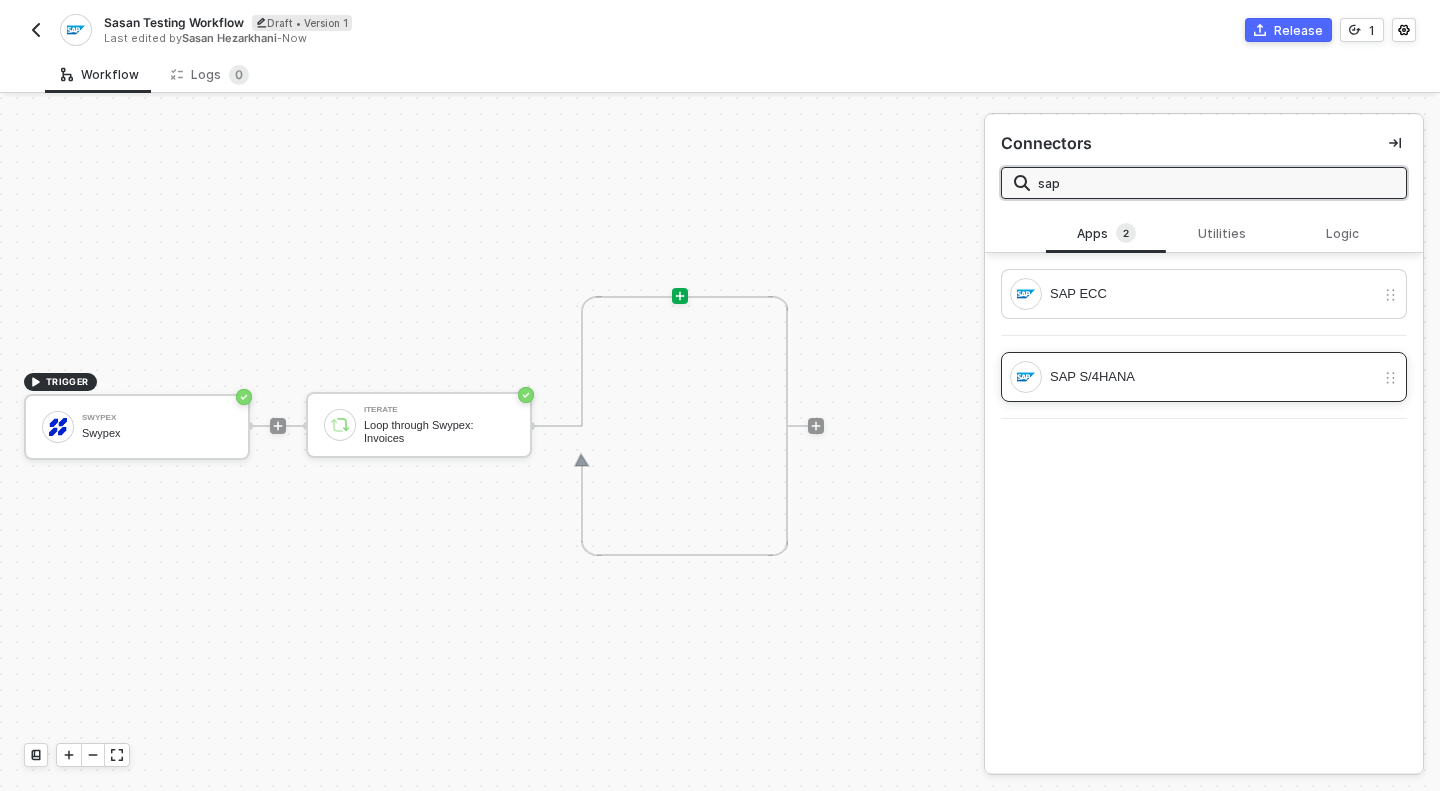 type on "sap" 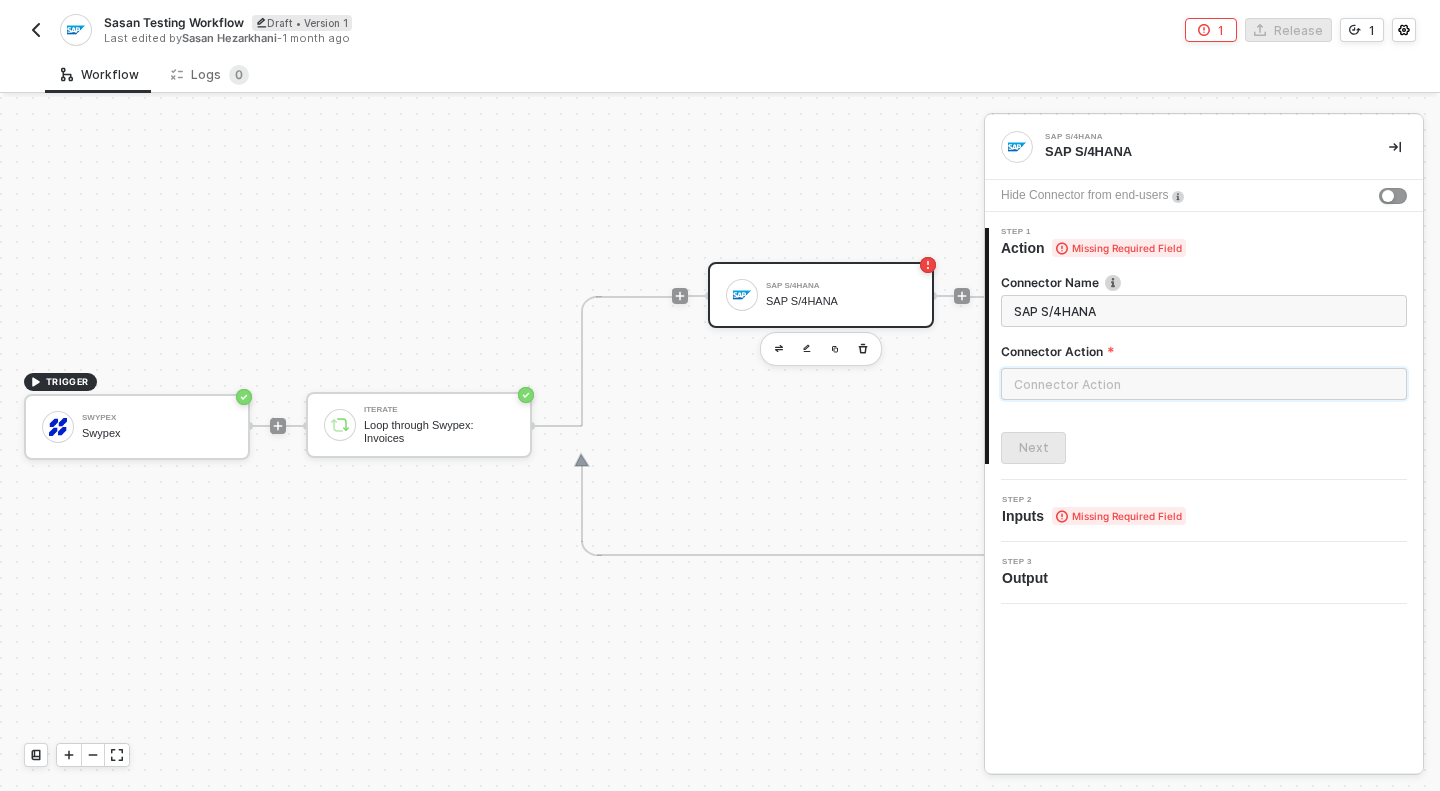 click at bounding box center [1204, 384] 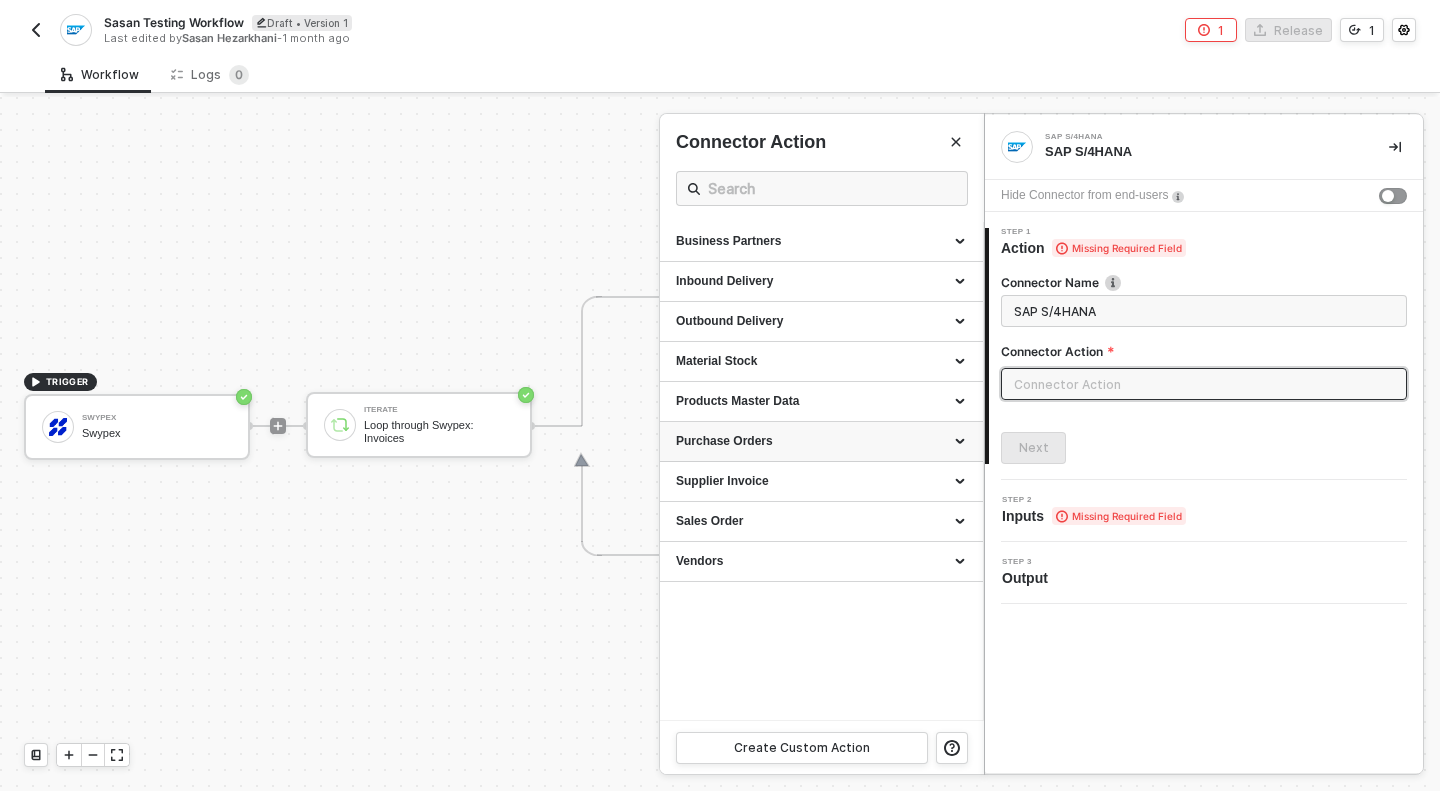 click on "Purchase Orders" at bounding box center [821, 441] 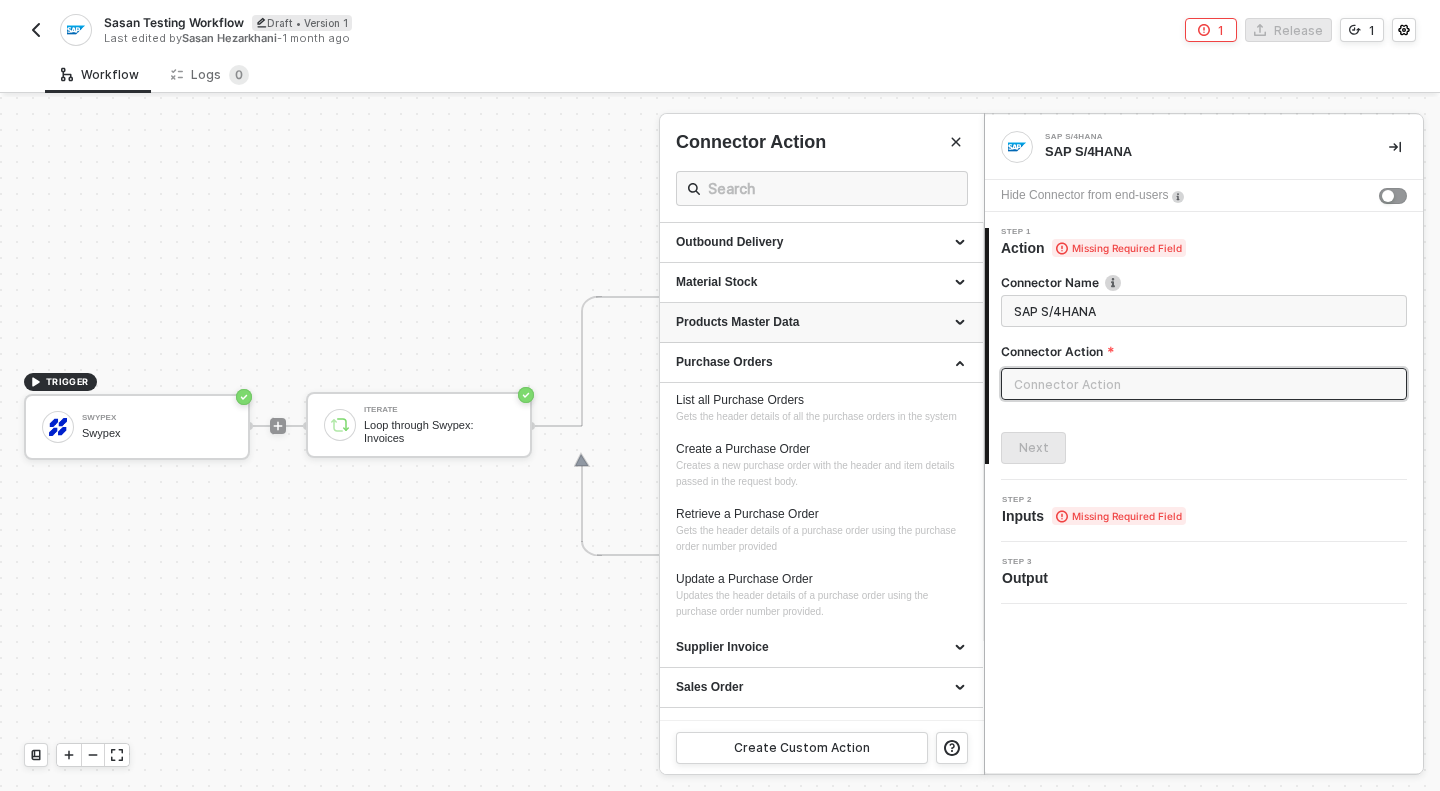 scroll, scrollTop: 122, scrollLeft: 0, axis: vertical 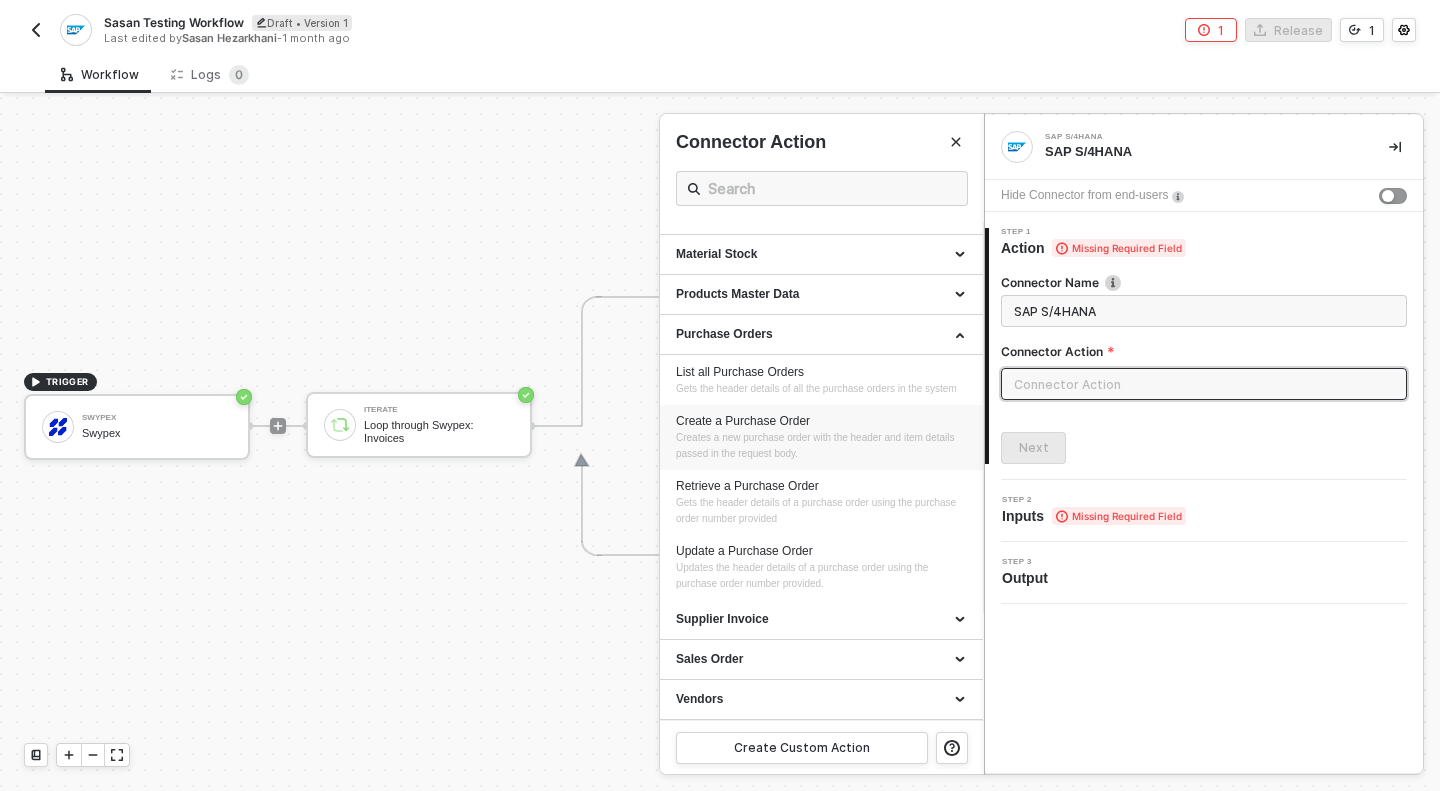 click on "Creates a new purchase order with the header and item details passed in the request body." at bounding box center (816, 445) 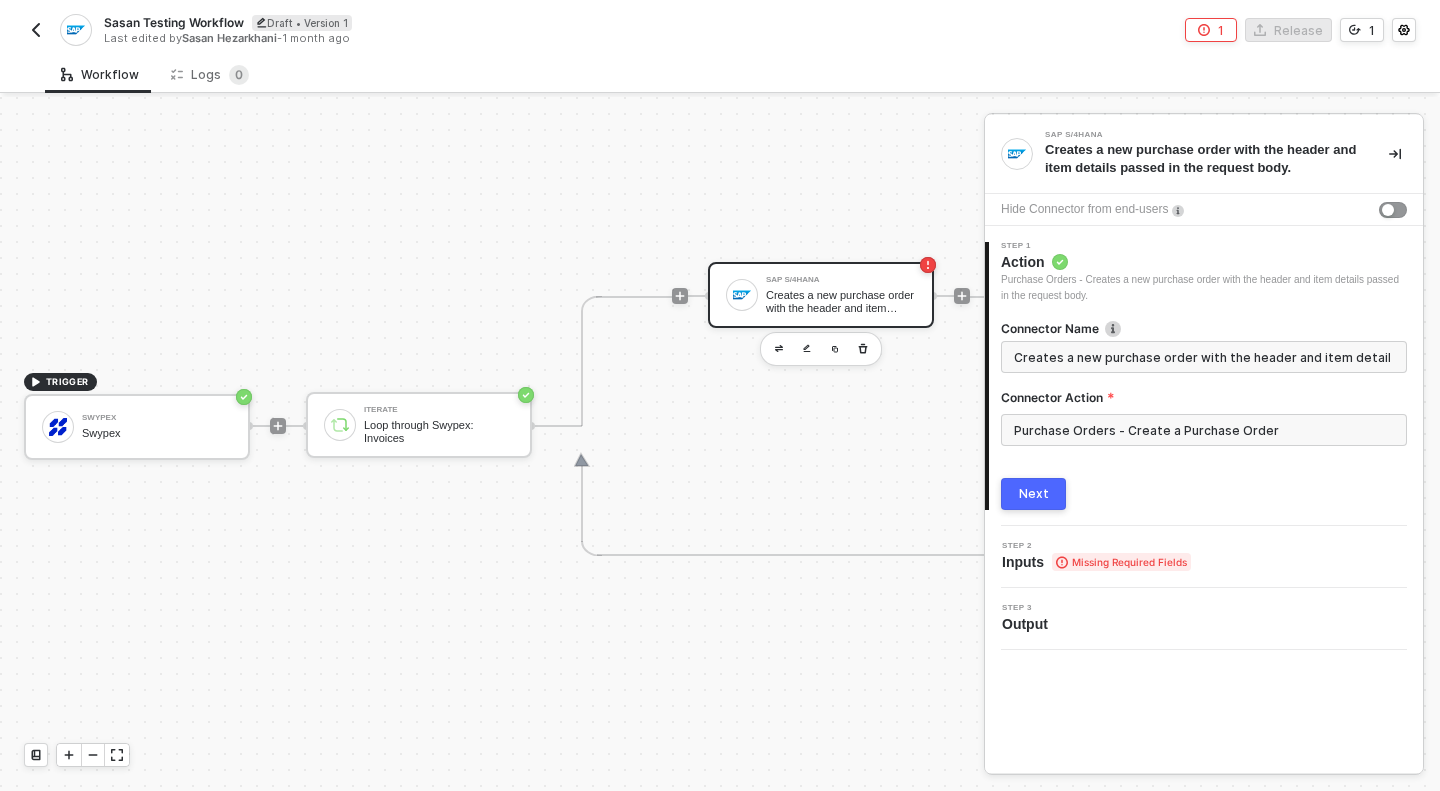 click on "Next" at bounding box center [1034, 494] 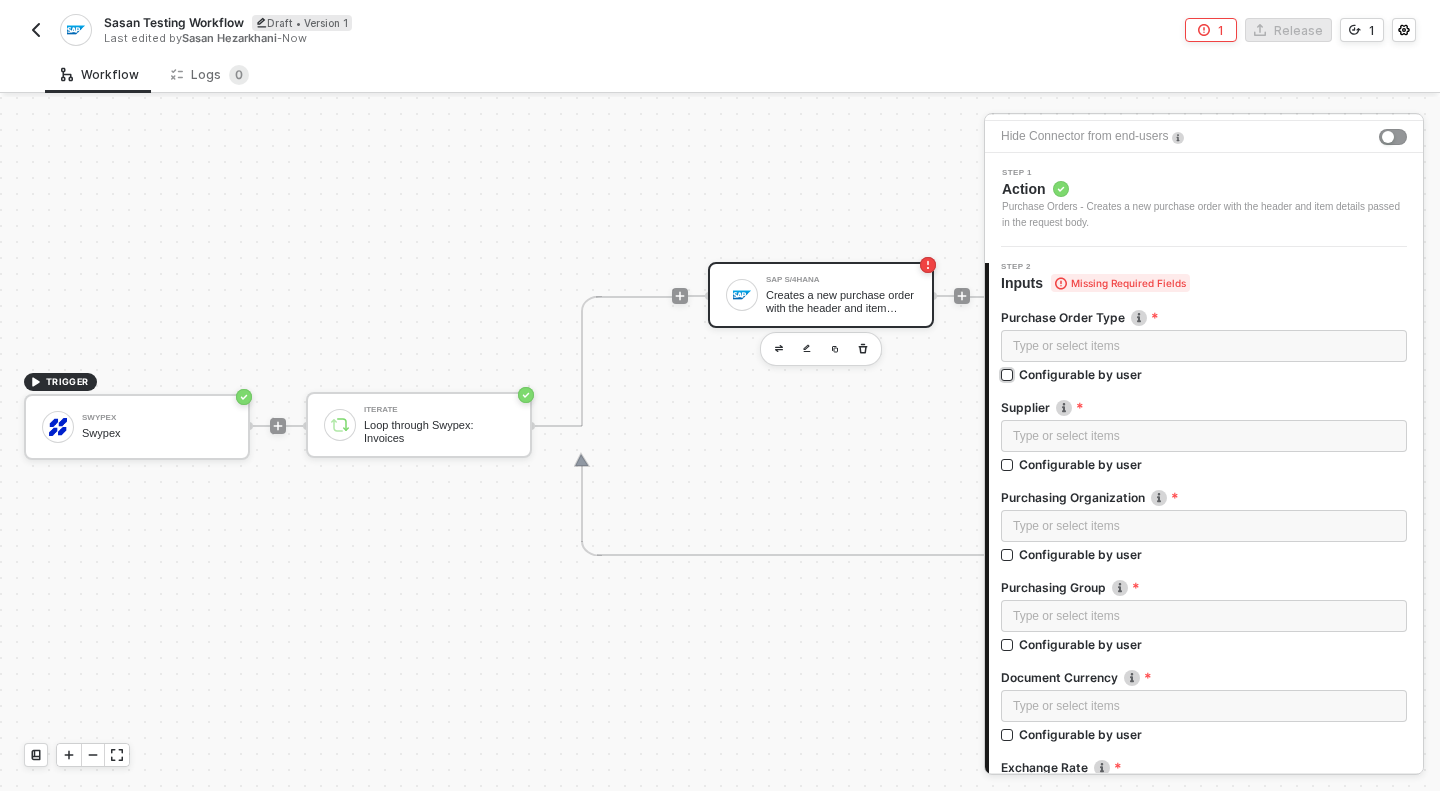 scroll, scrollTop: 79, scrollLeft: 0, axis: vertical 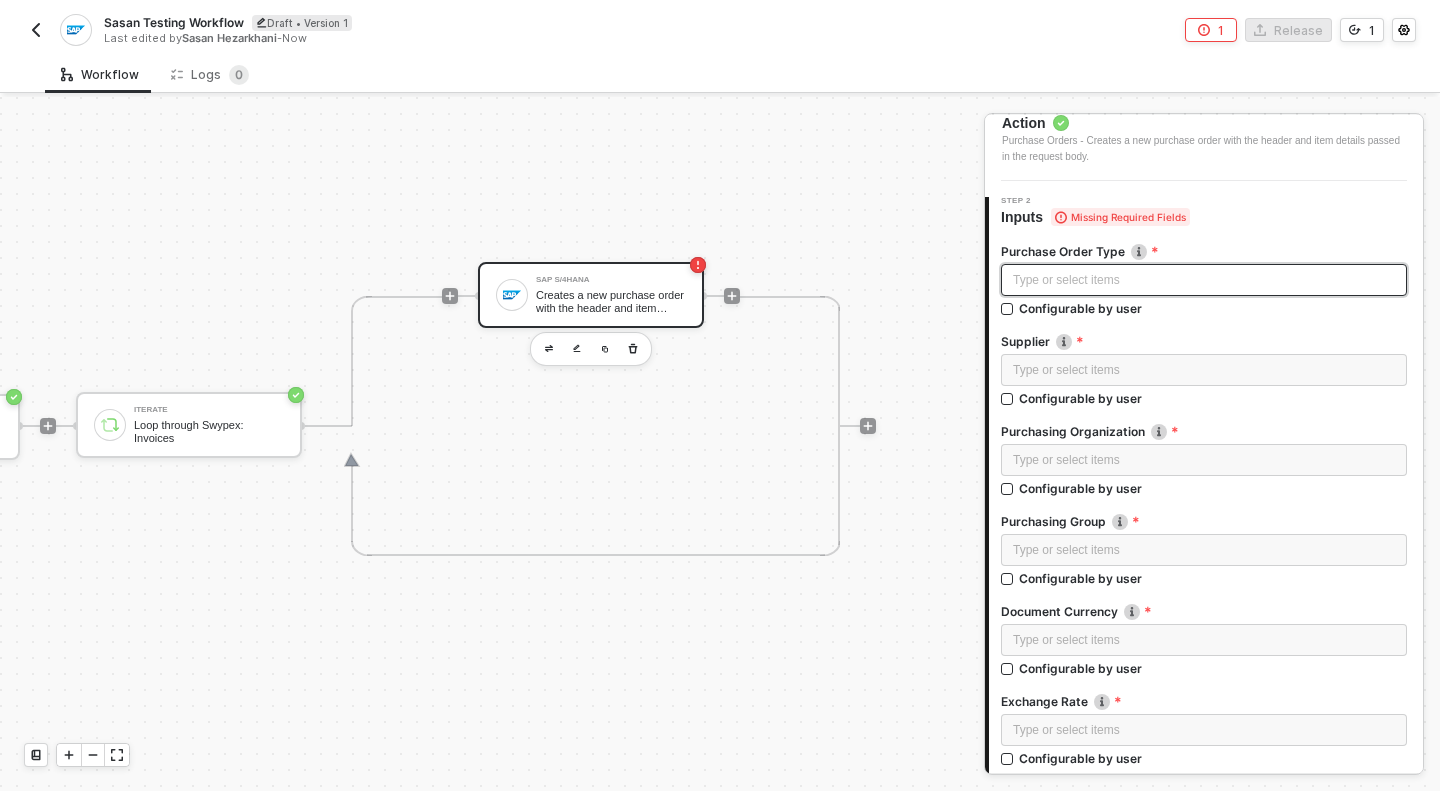 click on "Type or select items ﻿" at bounding box center [1204, 280] 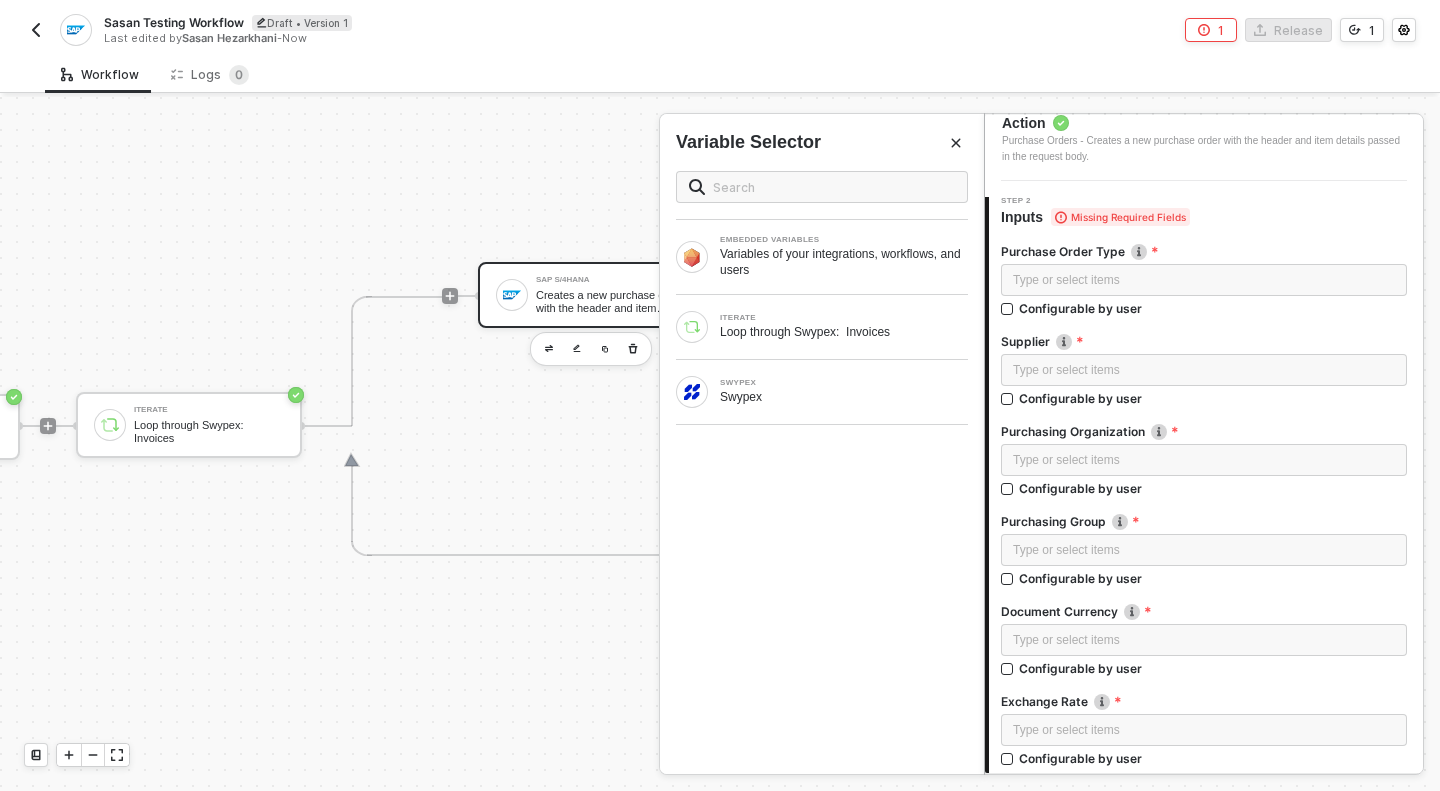 click on "Step 2 Inputs      Missing Required Fields" at bounding box center [1206, 212] 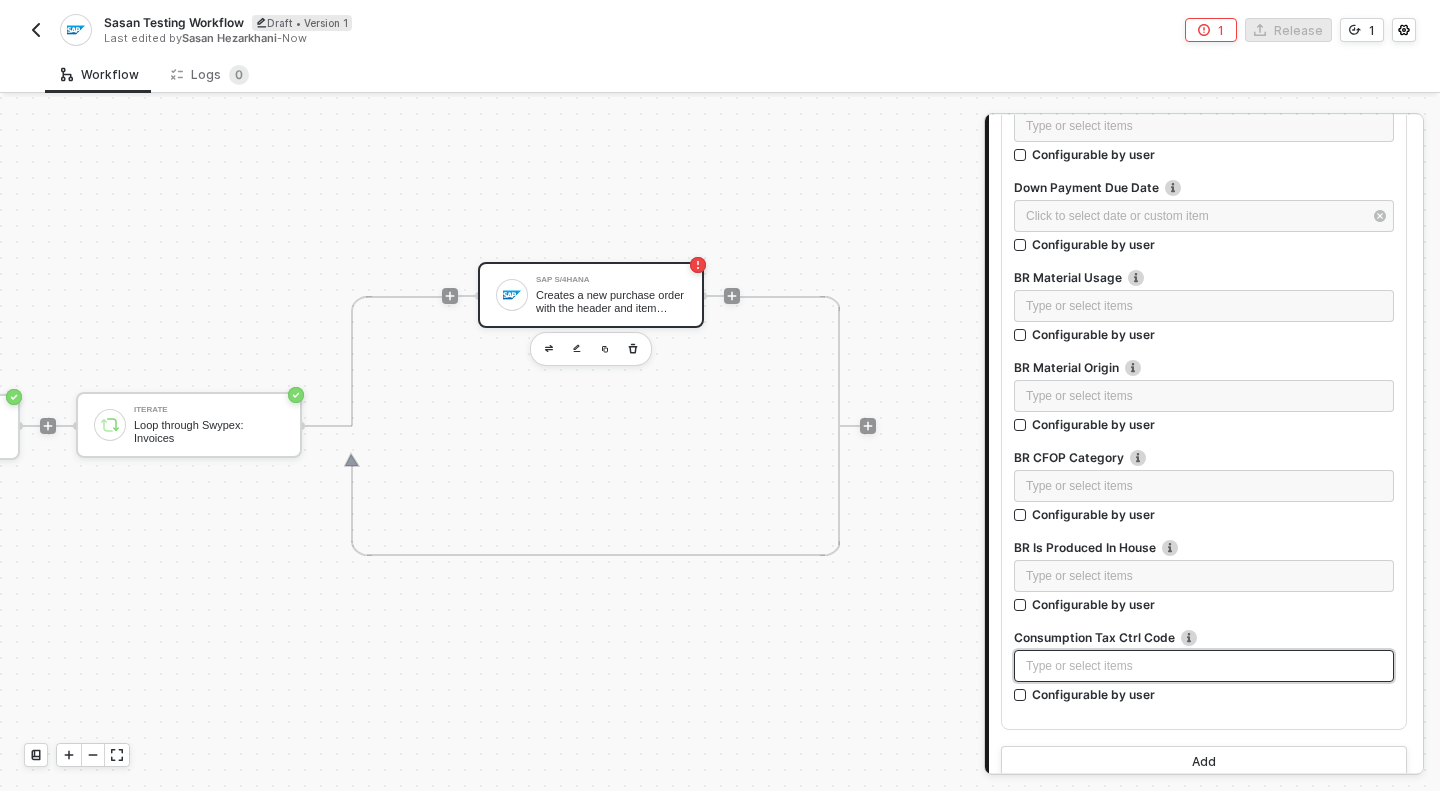 scroll, scrollTop: 8062, scrollLeft: 0, axis: vertical 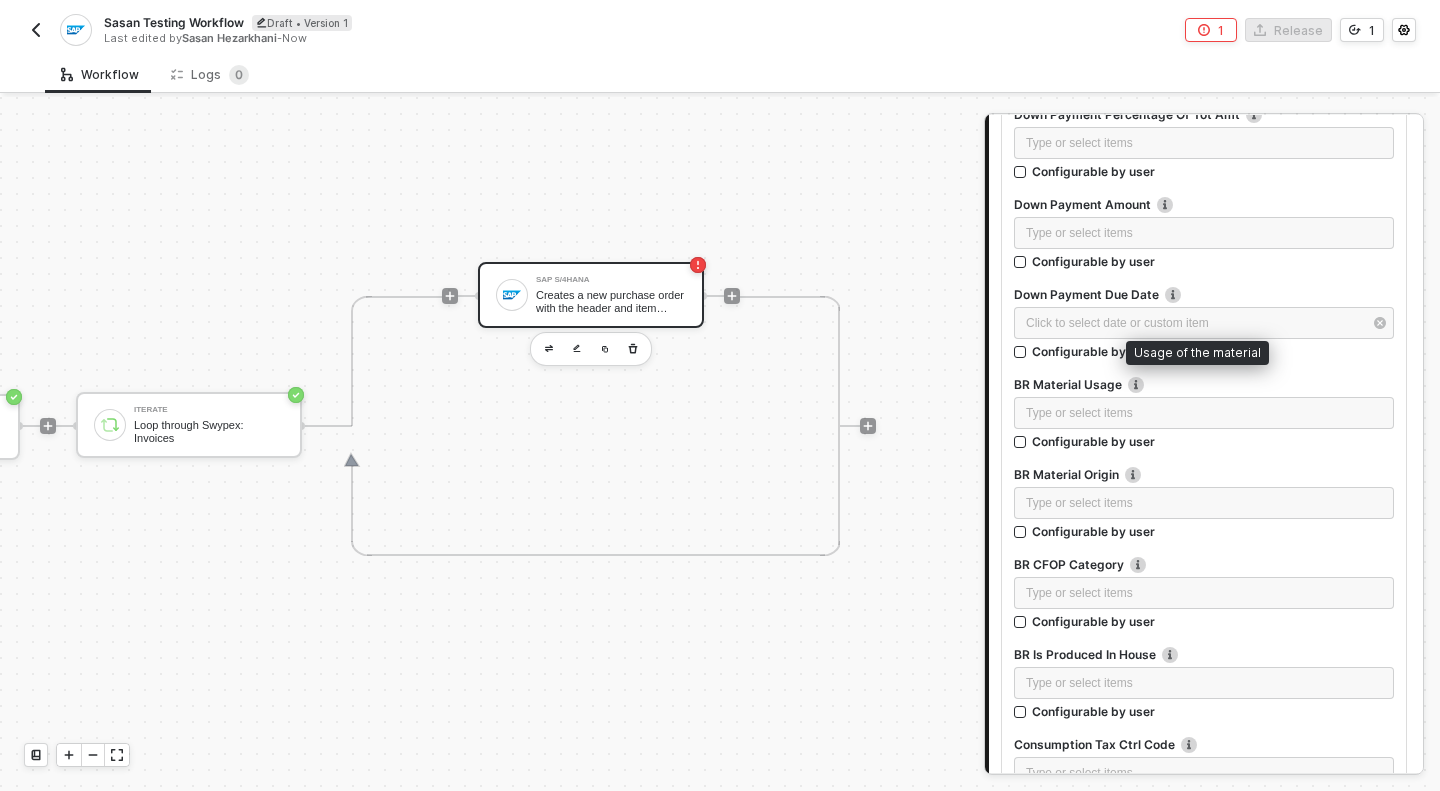 click at bounding box center (1136, 385) 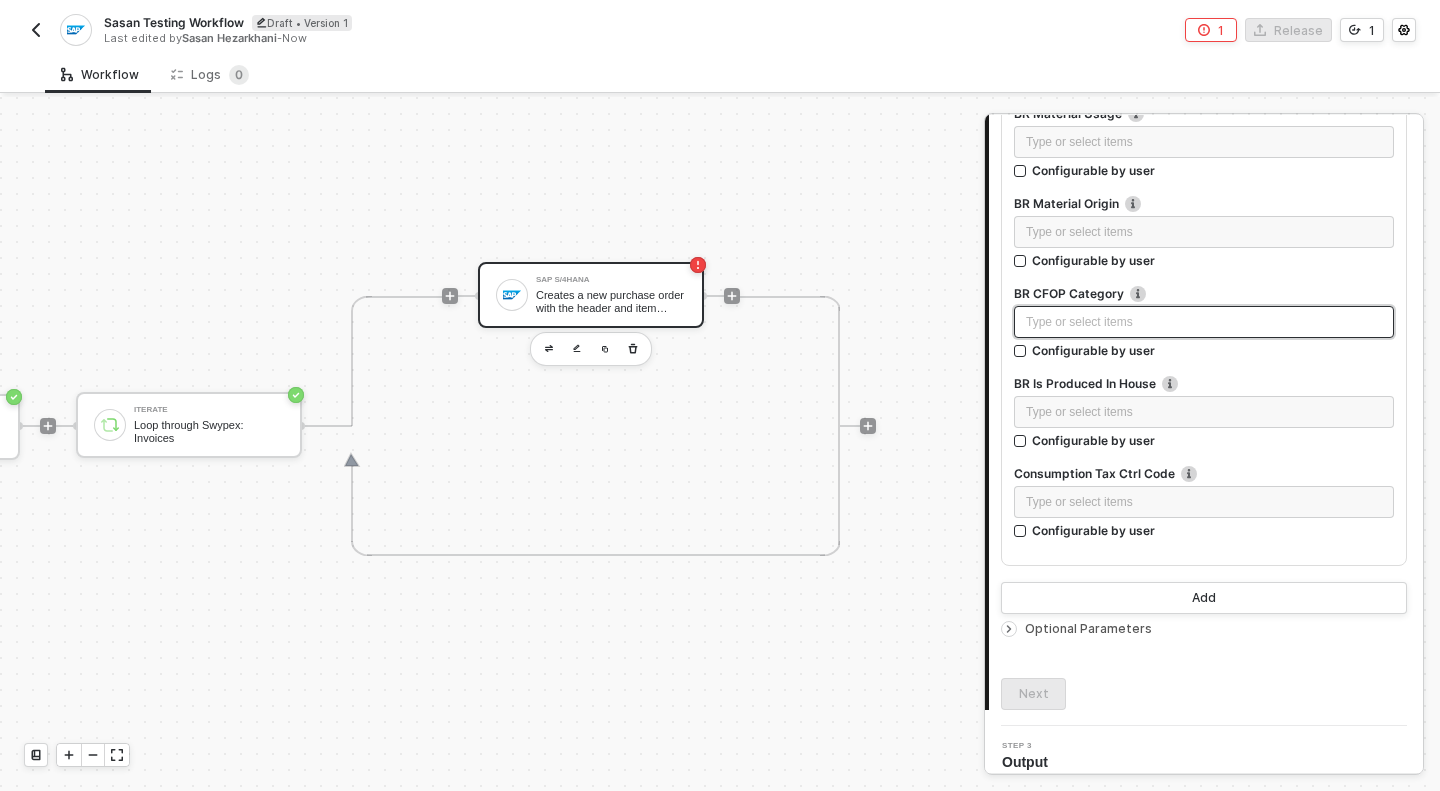scroll, scrollTop: 8348, scrollLeft: 0, axis: vertical 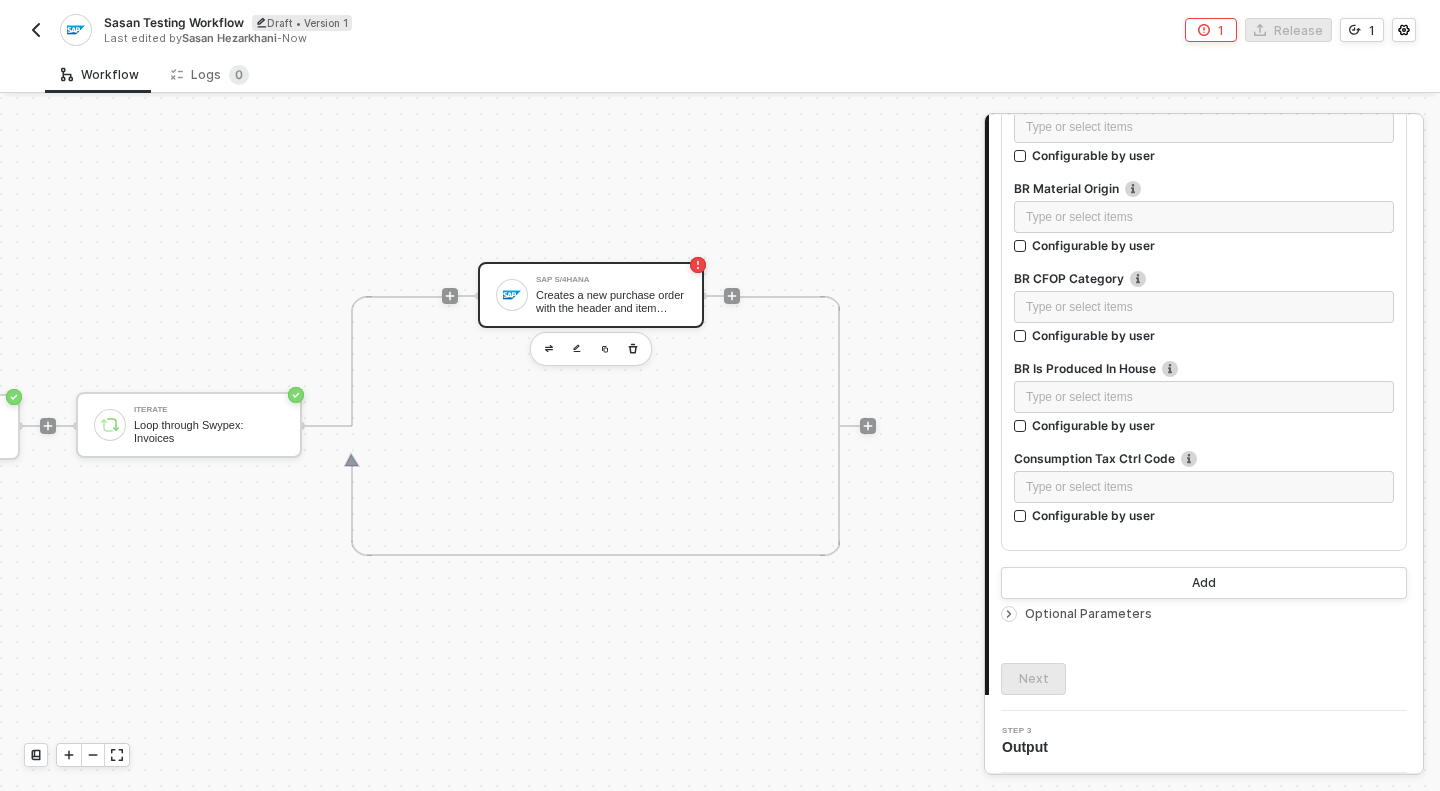 click on "Optional Parameters" at bounding box center [1088, 613] 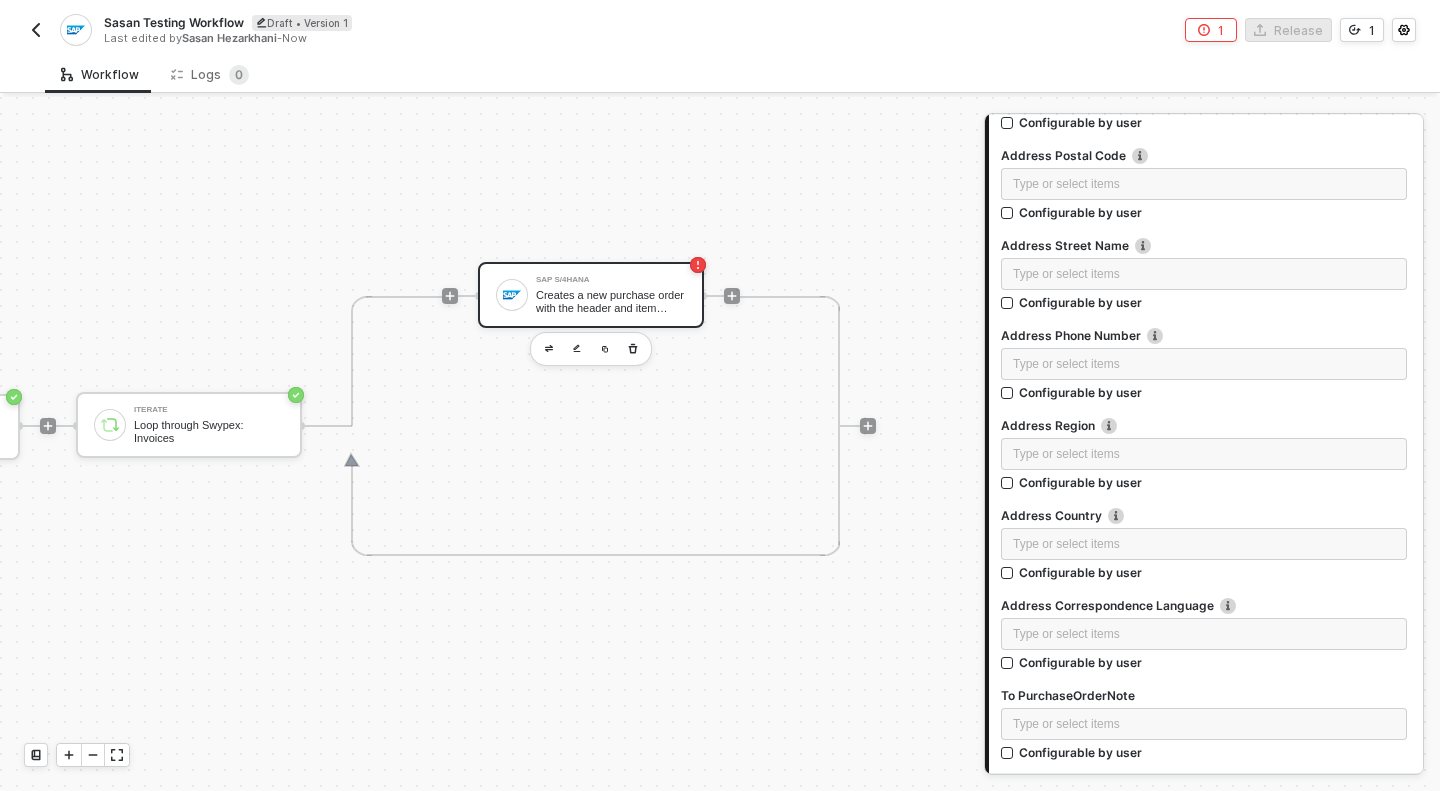 scroll, scrollTop: 11527, scrollLeft: 0, axis: vertical 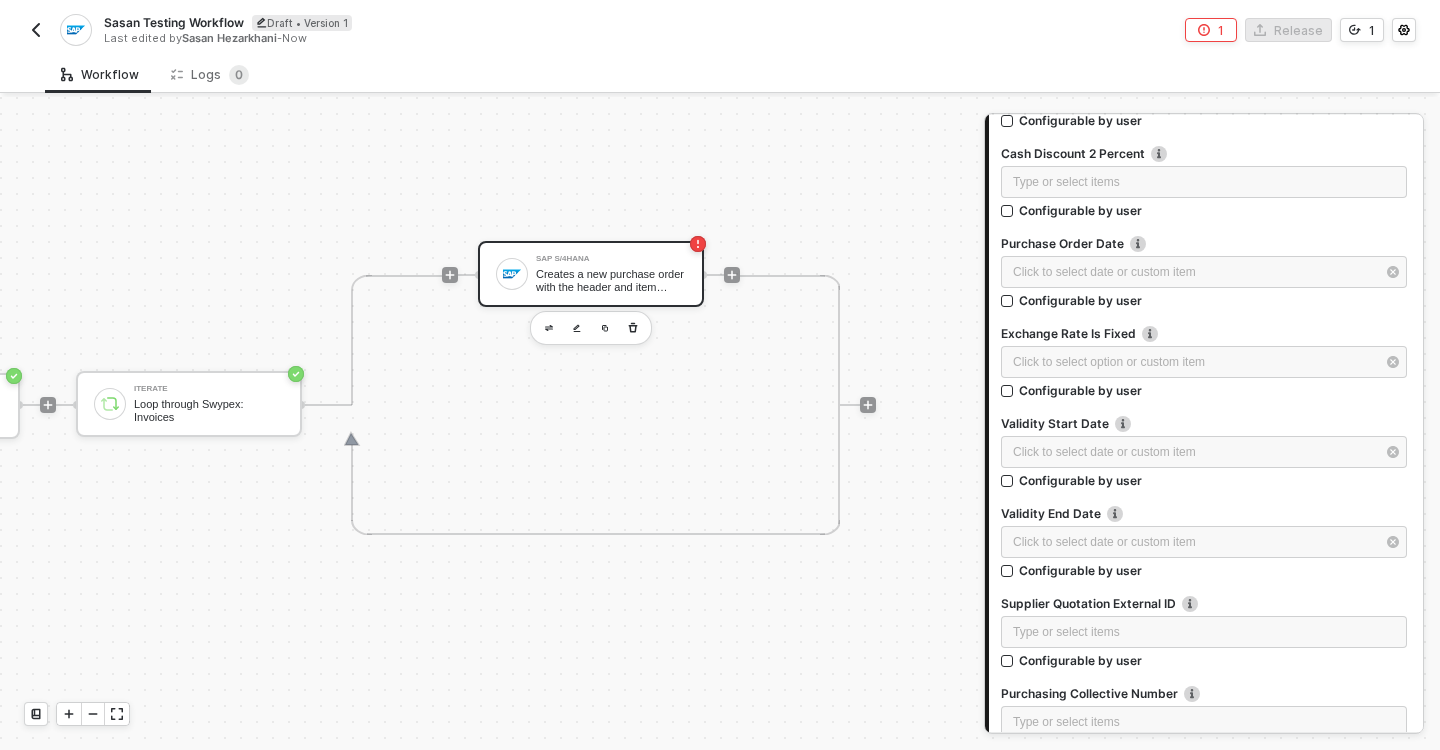 click on "SAP S/4HANA Creates a new purchase order with the header and item details passed in the request body." at bounding box center [609, 275] 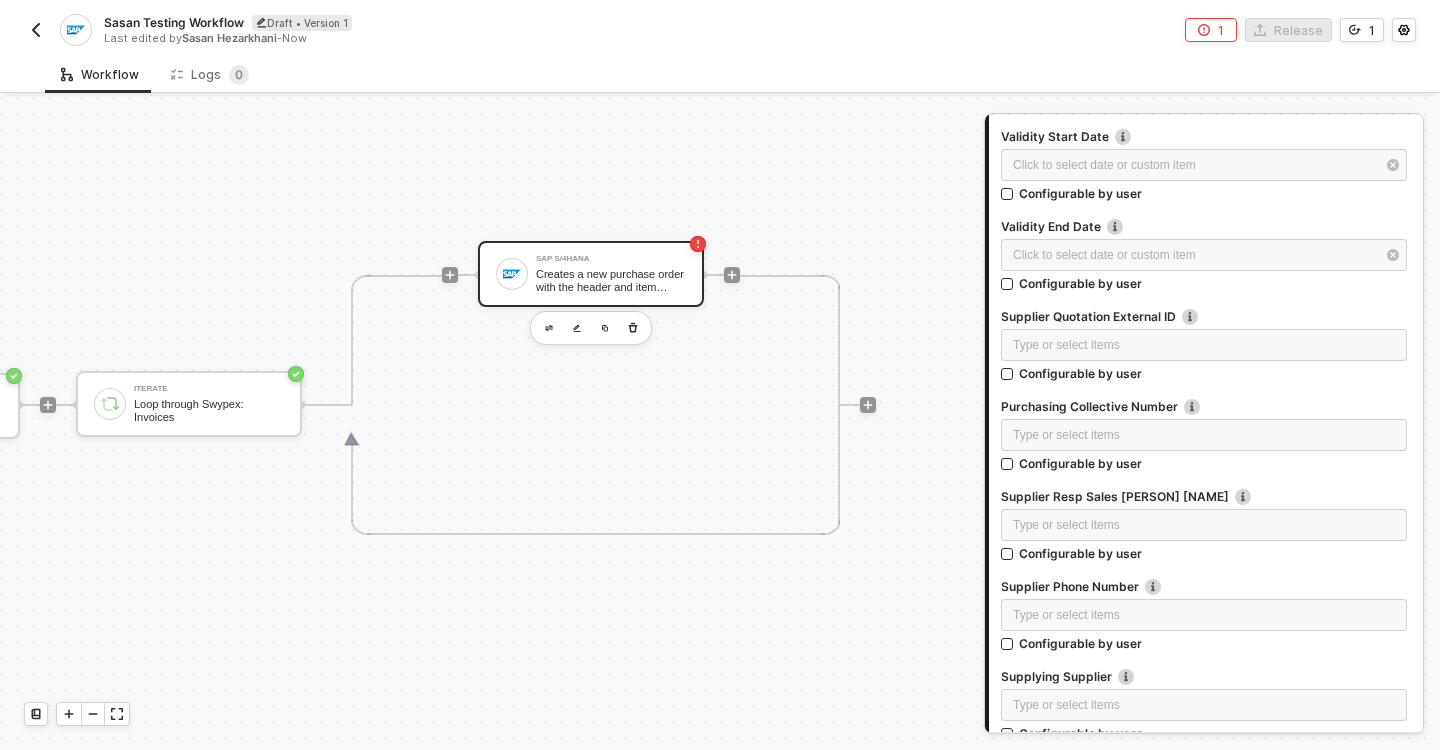 scroll, scrollTop: 9791, scrollLeft: 0, axis: vertical 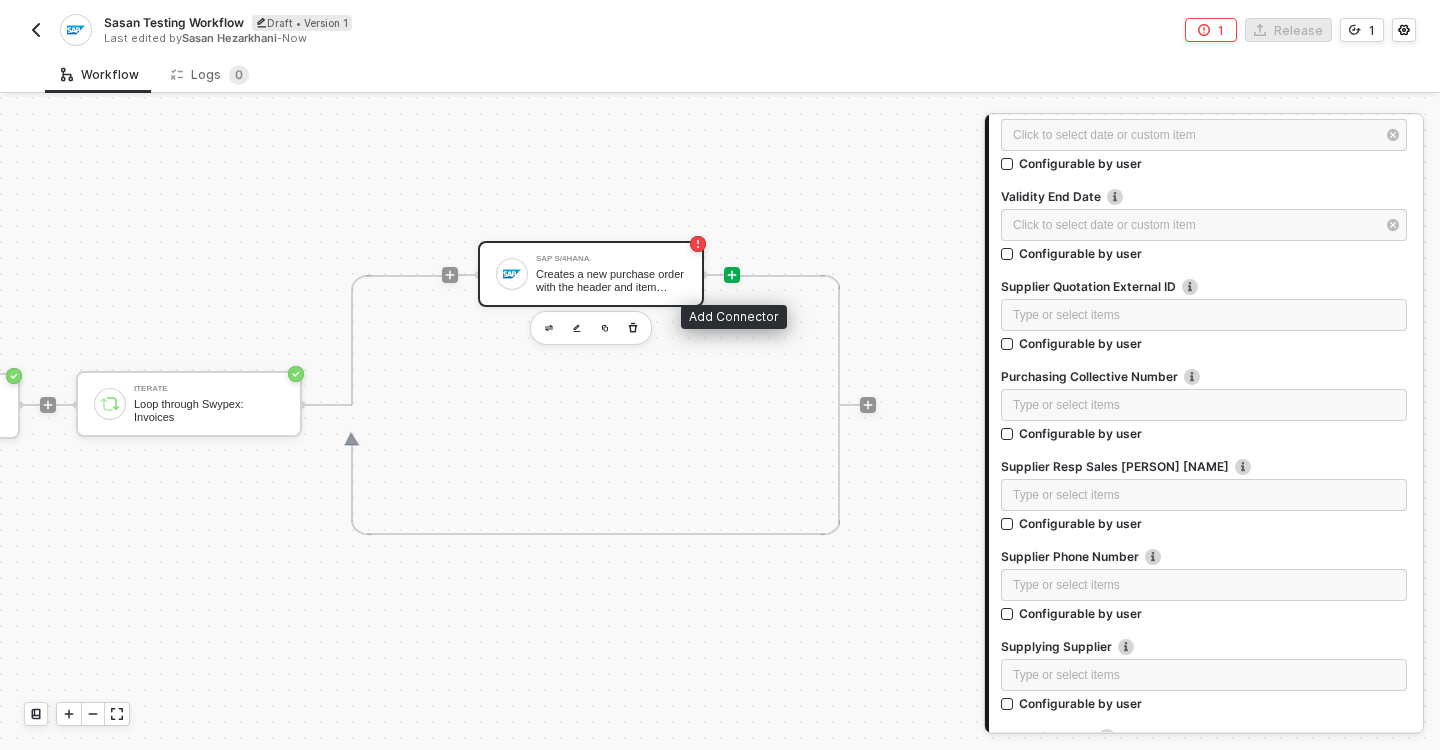 click 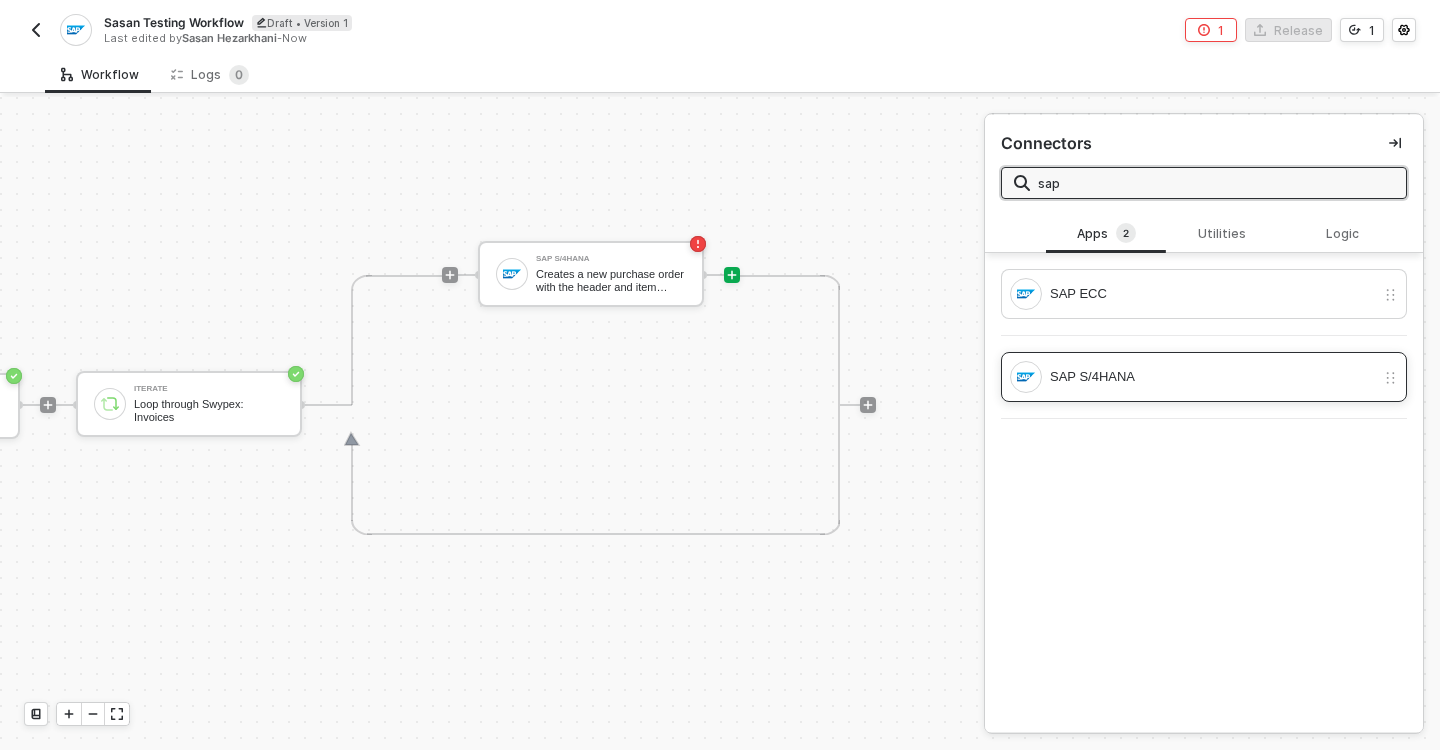 type on "sap" 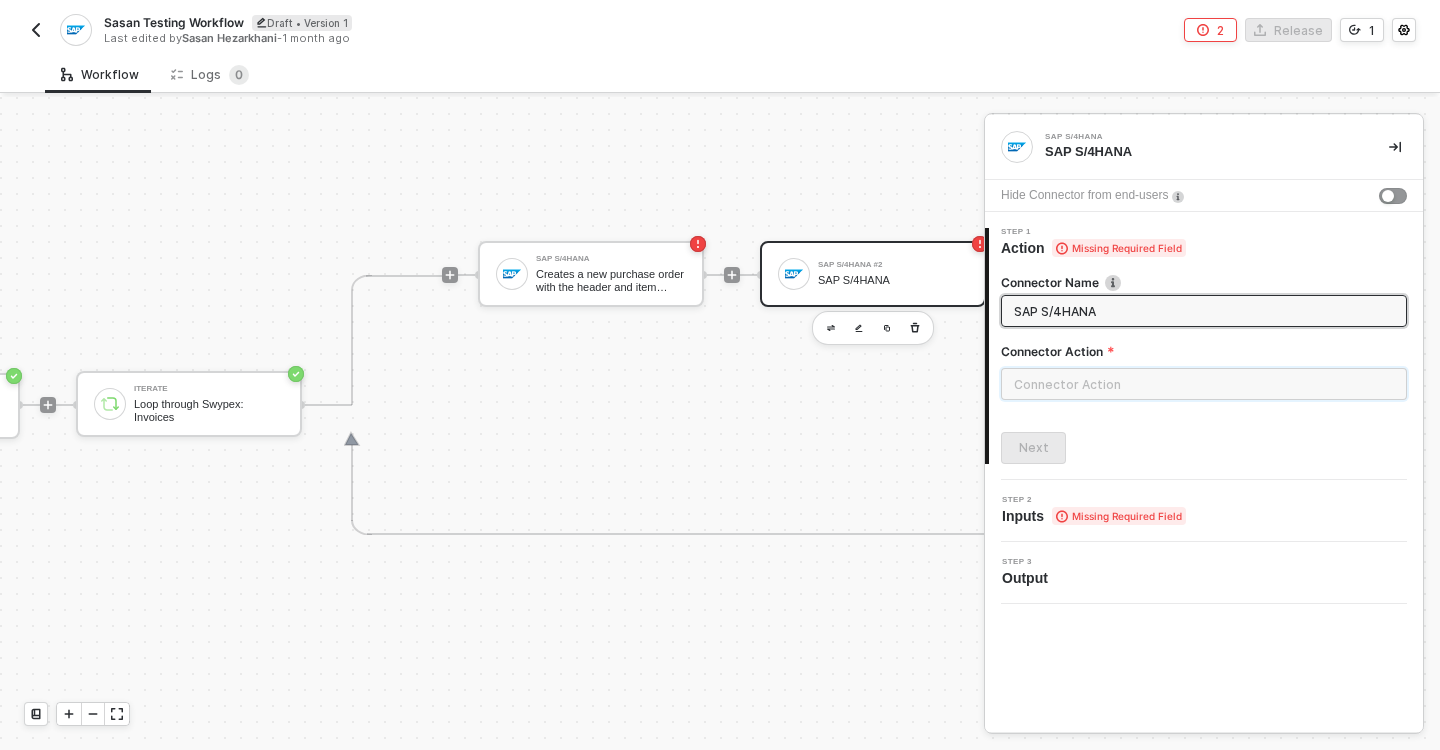 click at bounding box center (1204, 384) 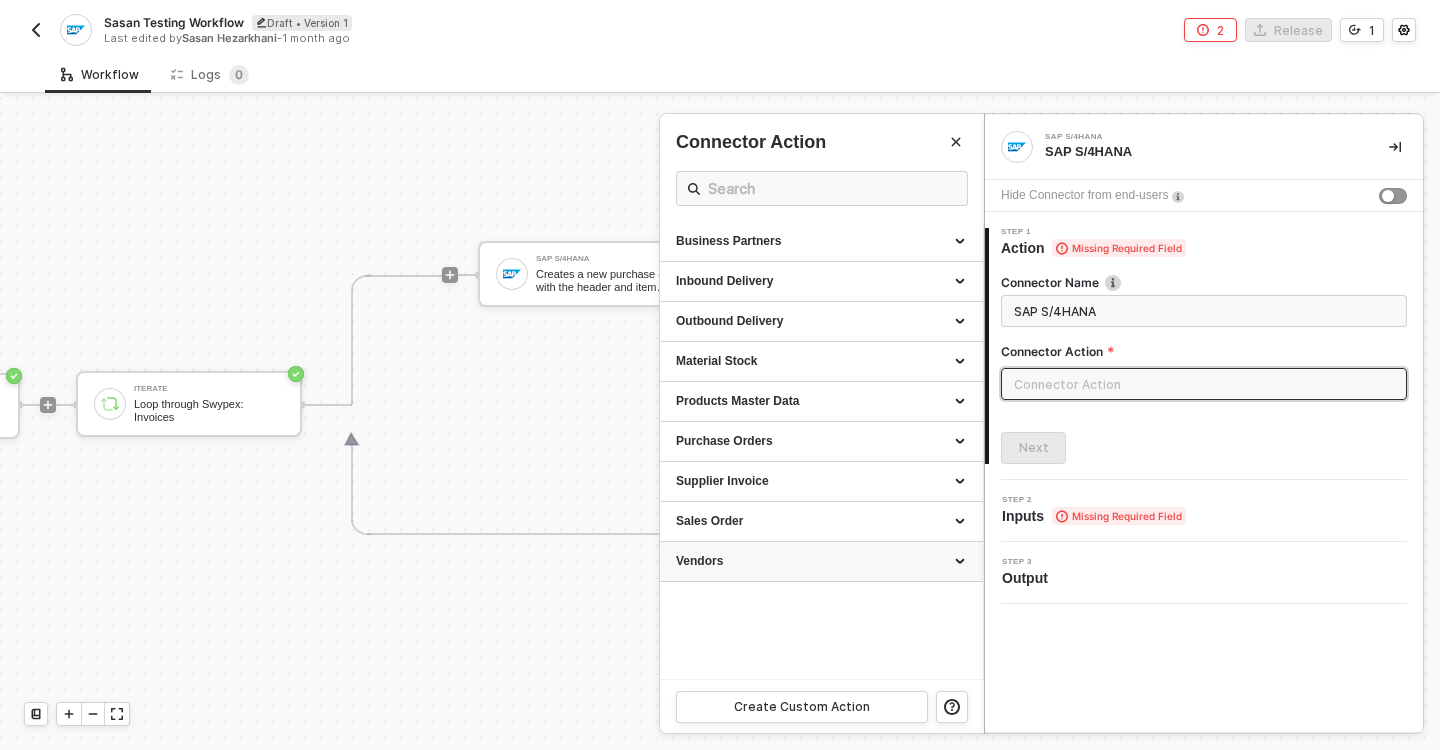 click on "Vendors" at bounding box center [821, 561] 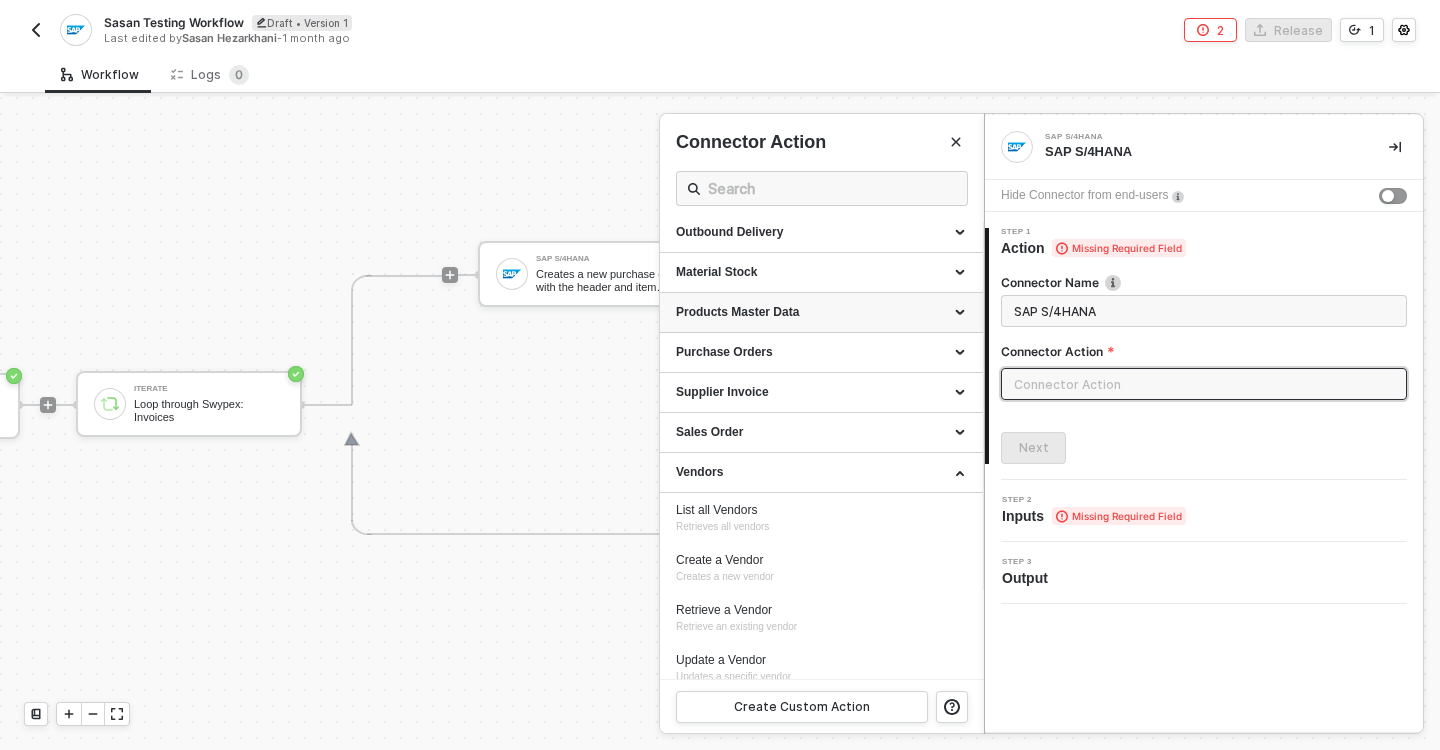 scroll, scrollTop: 103, scrollLeft: 0, axis: vertical 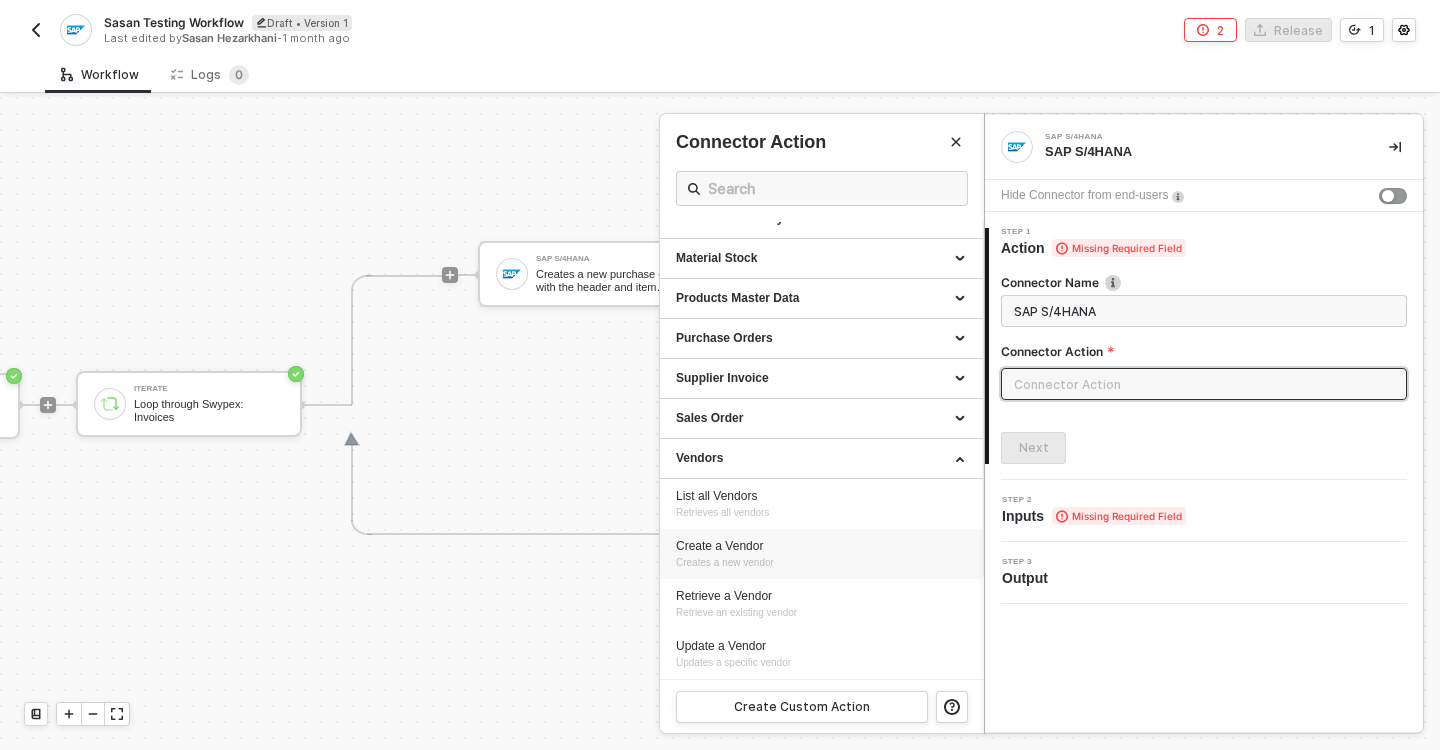 click on "Create a Vendor" at bounding box center [821, 546] 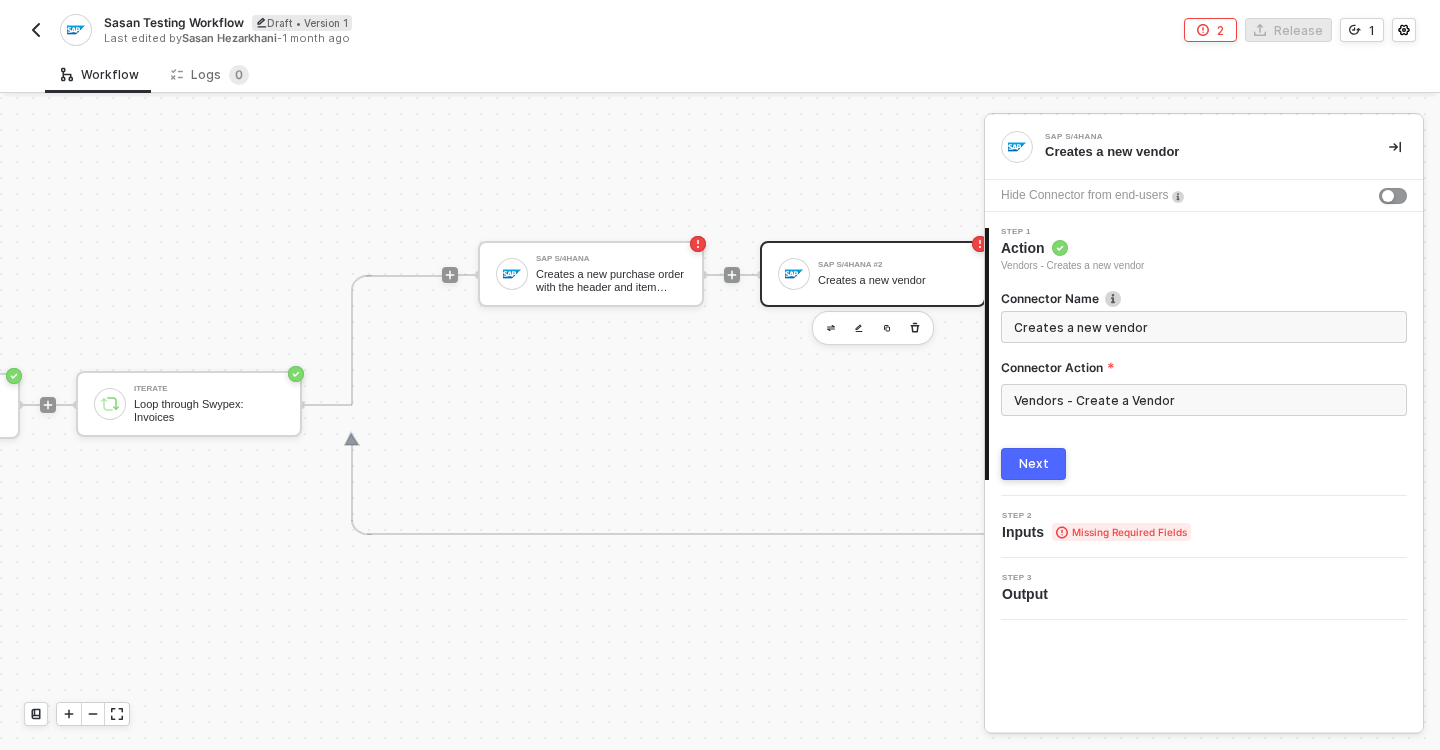 click on "Next" at bounding box center (1033, 464) 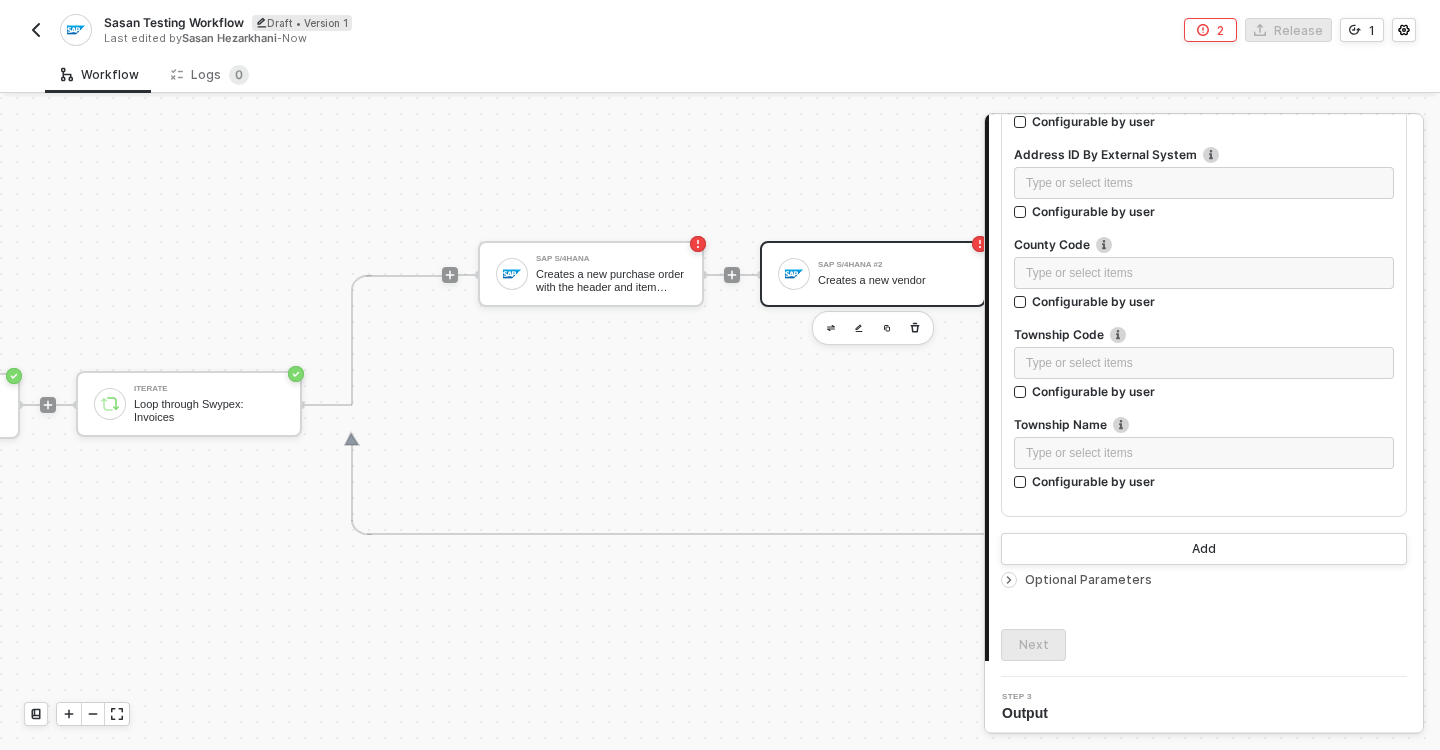 scroll, scrollTop: 4323, scrollLeft: 0, axis: vertical 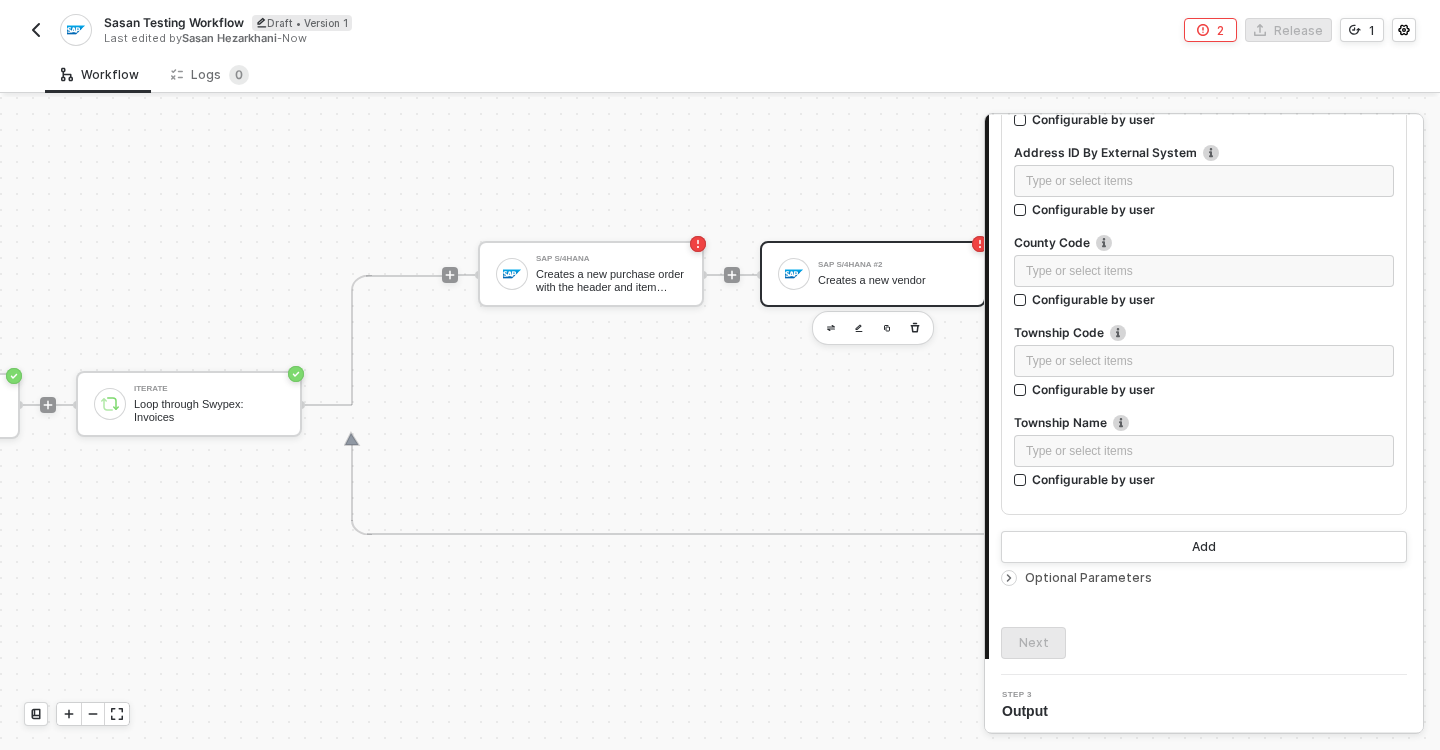 click on "Optional Parameters" at bounding box center (1088, 577) 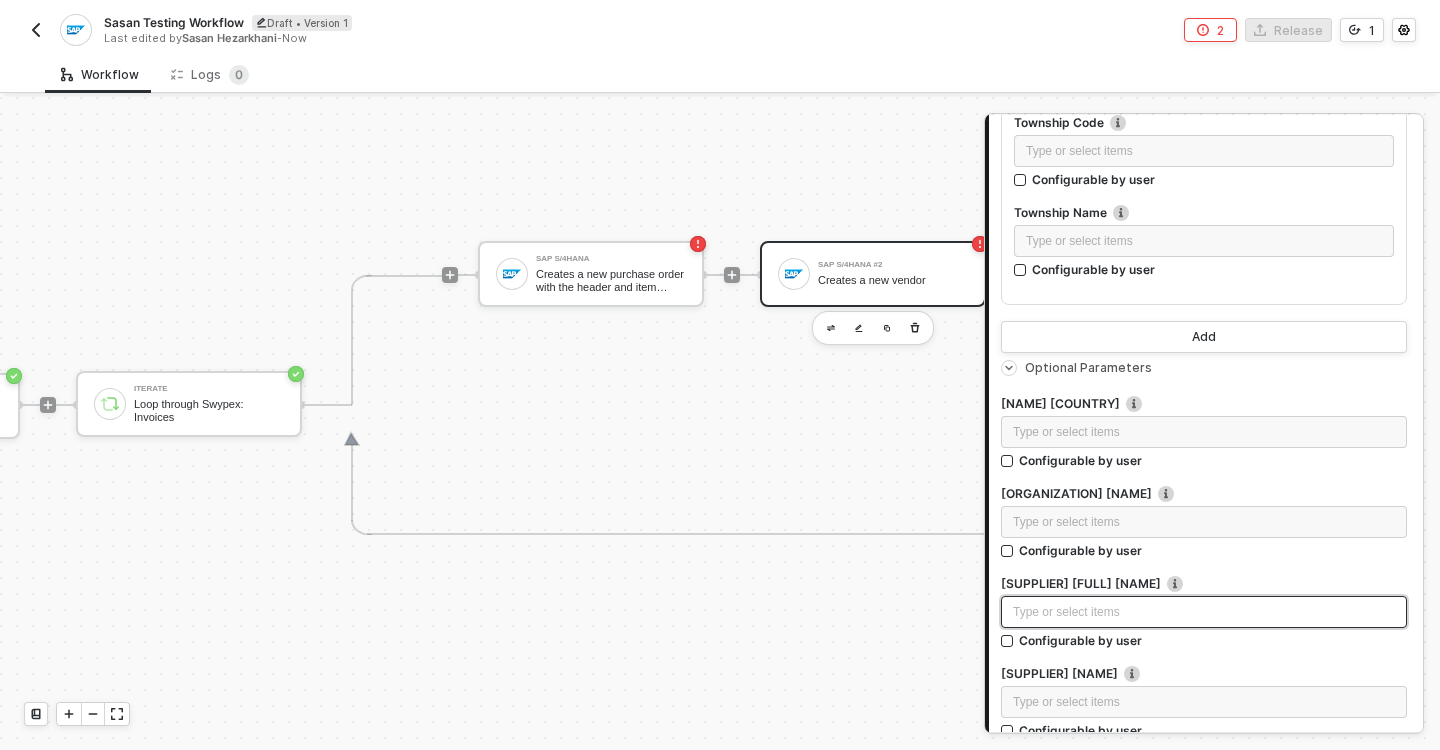 scroll, scrollTop: 4530, scrollLeft: 0, axis: vertical 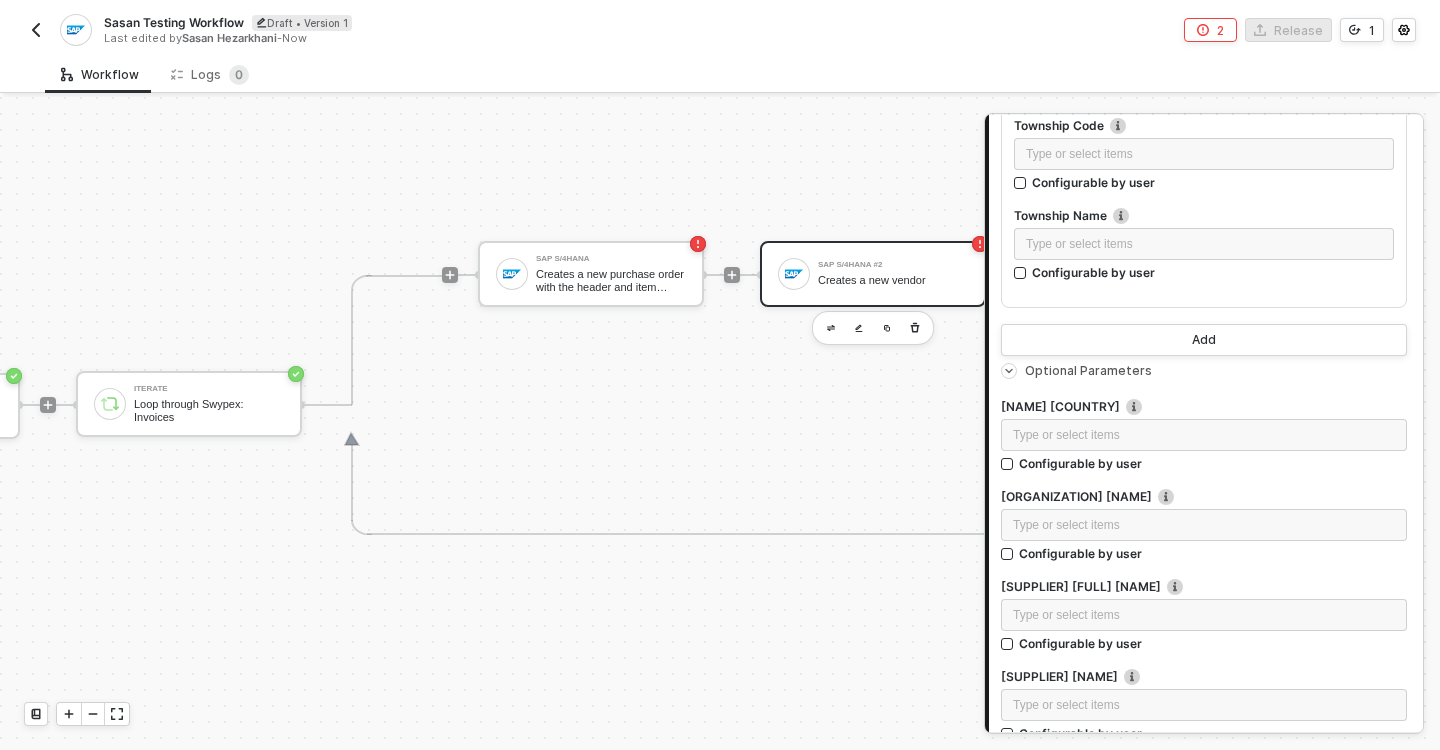 click 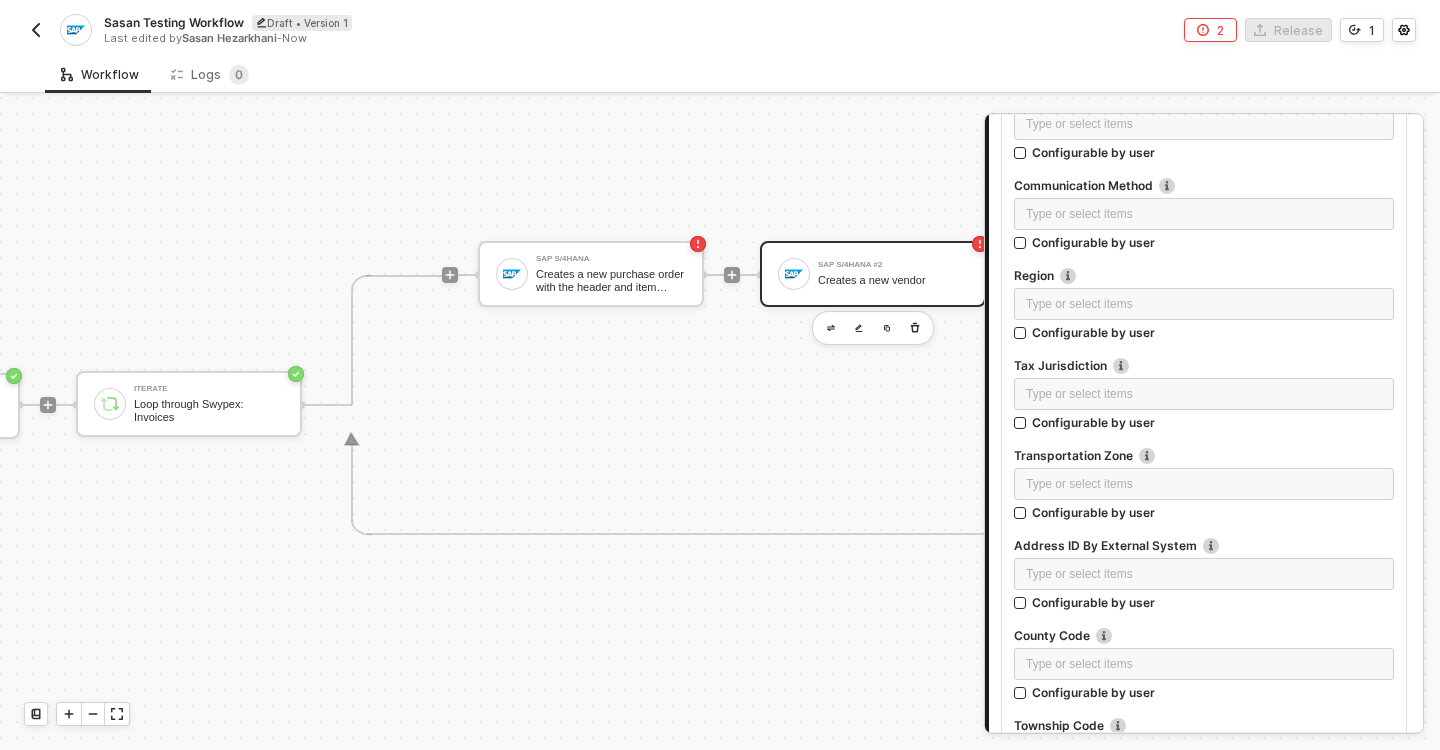 scroll, scrollTop: 3926, scrollLeft: 0, axis: vertical 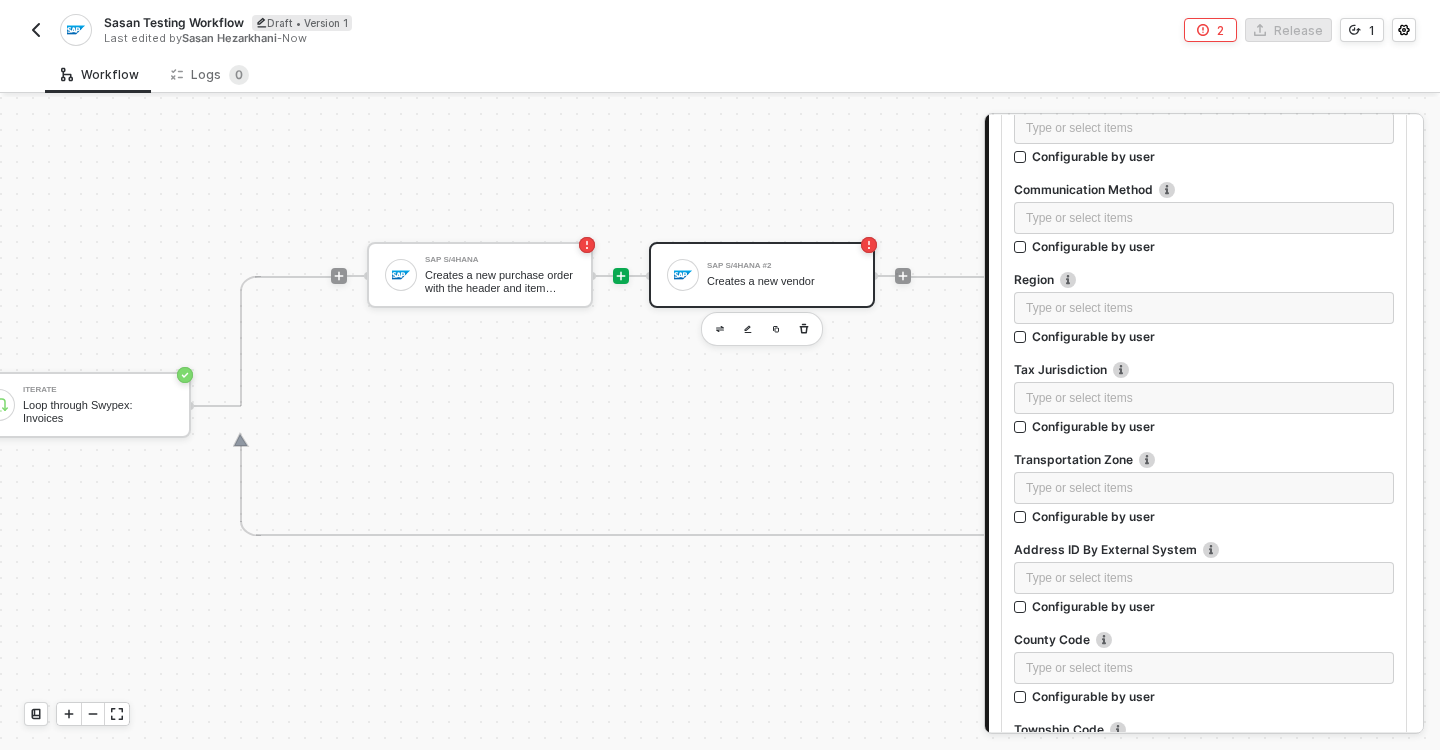 click at bounding box center [621, 276] 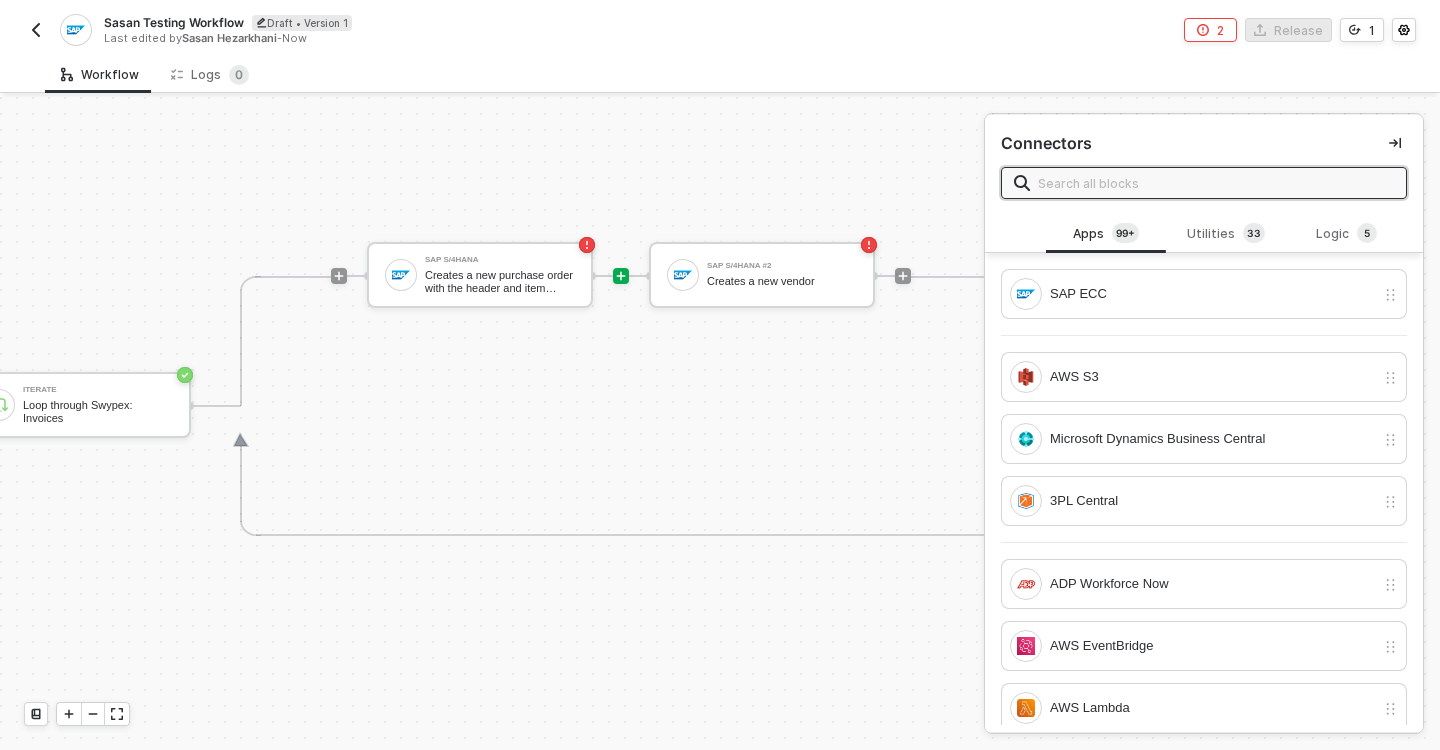 click at bounding box center [1216, 183] 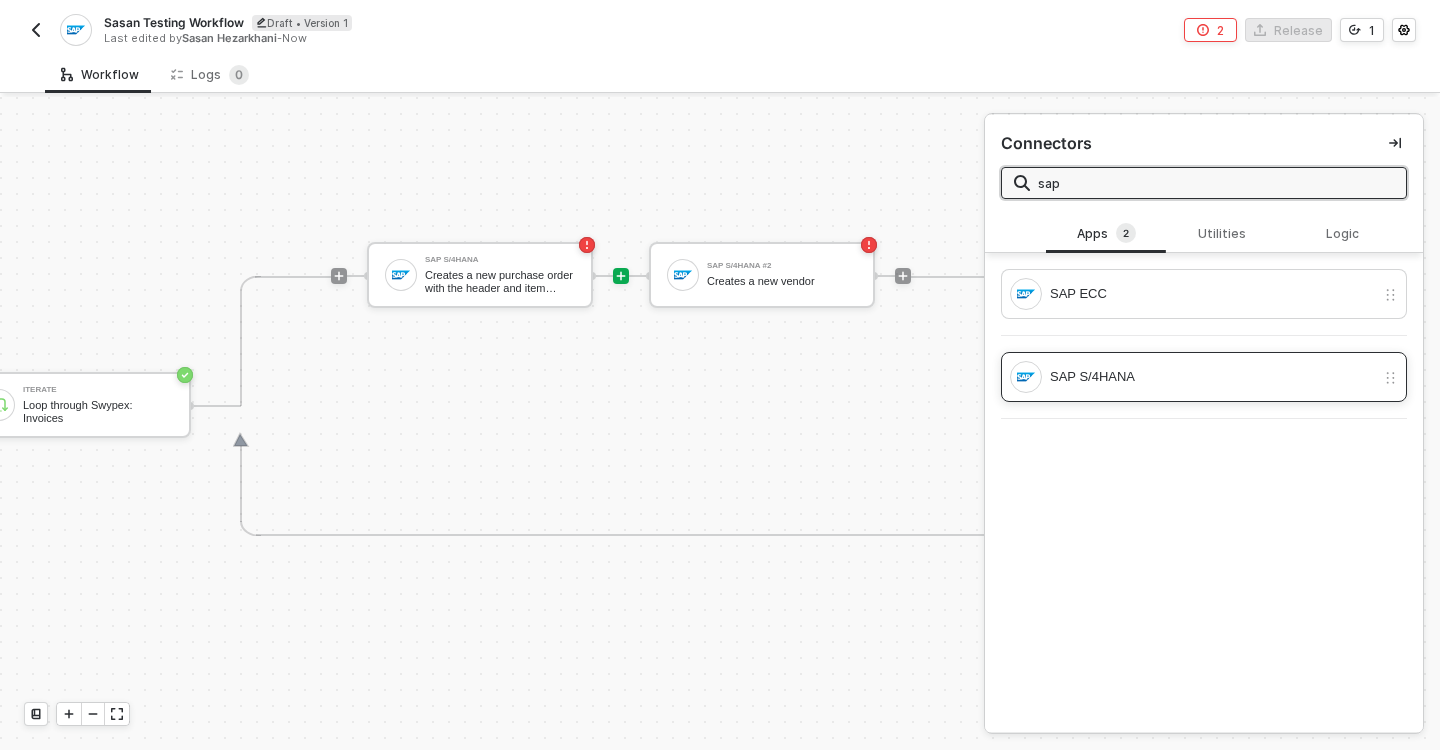 type on "sap" 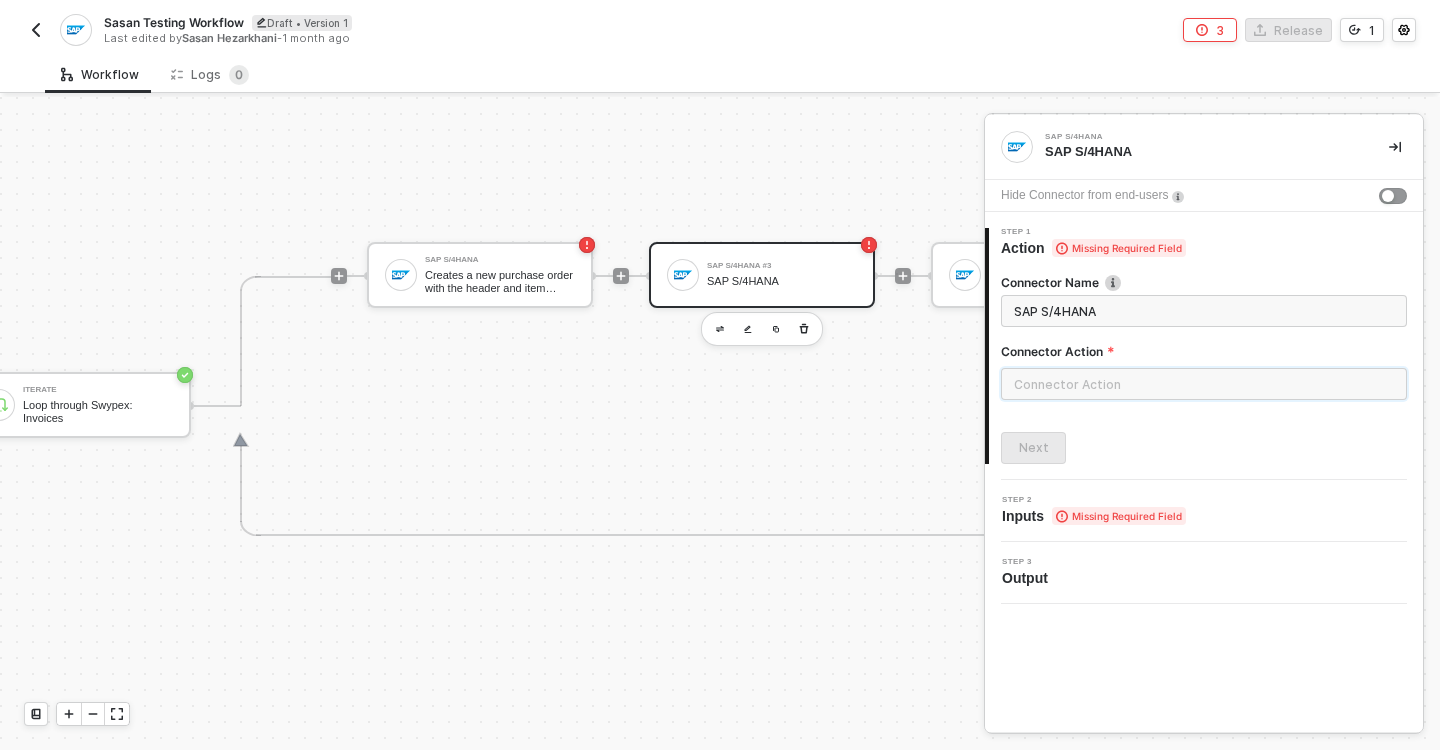 click at bounding box center (1204, 384) 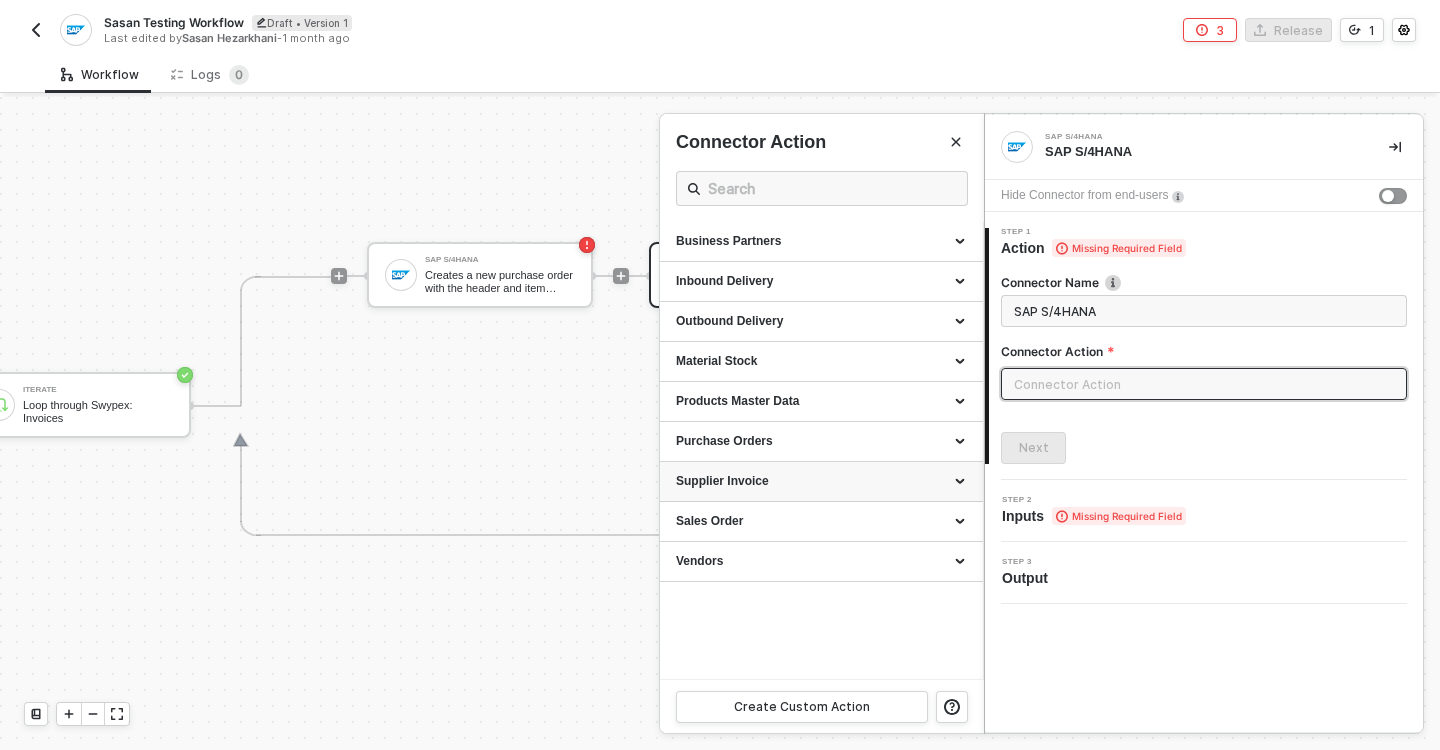 click on "Supplier Invoice" at bounding box center [821, 481] 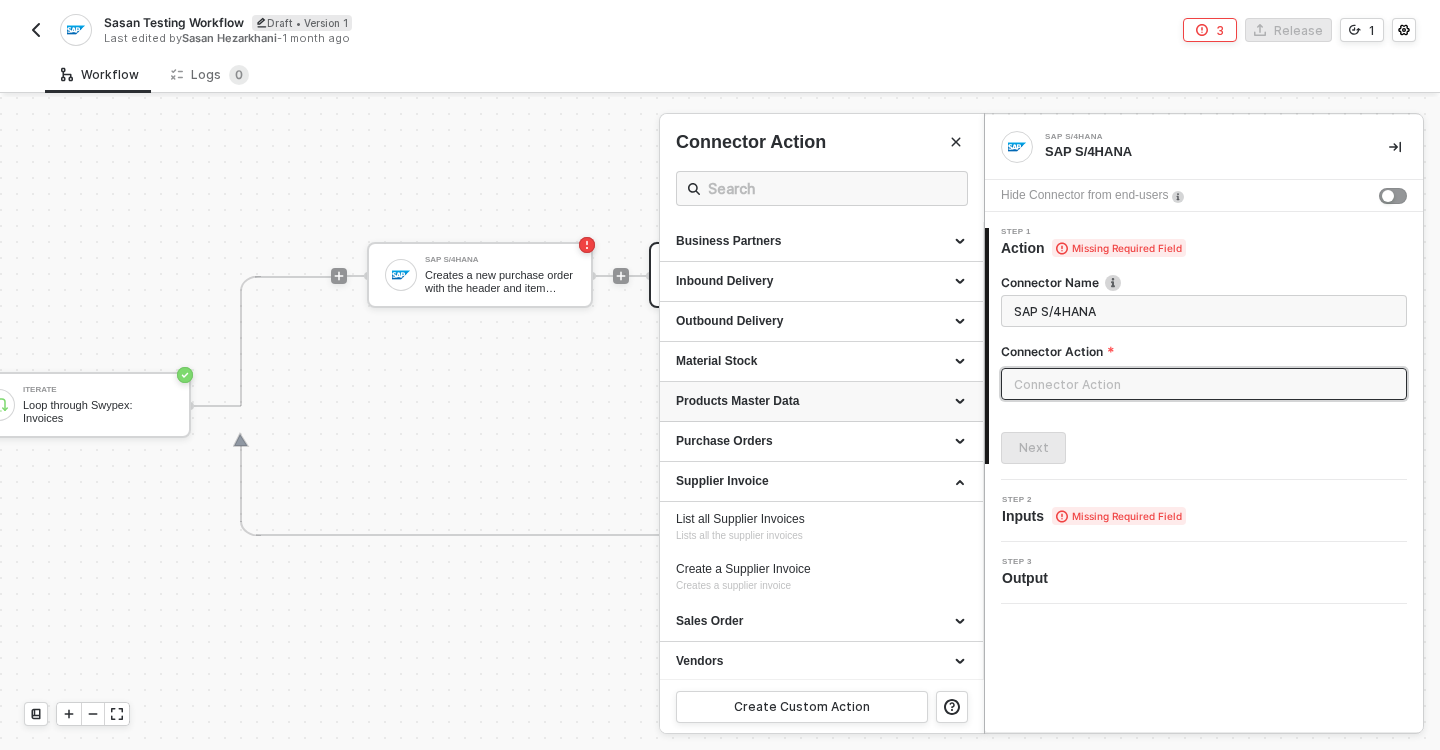scroll, scrollTop: 3, scrollLeft: 0, axis: vertical 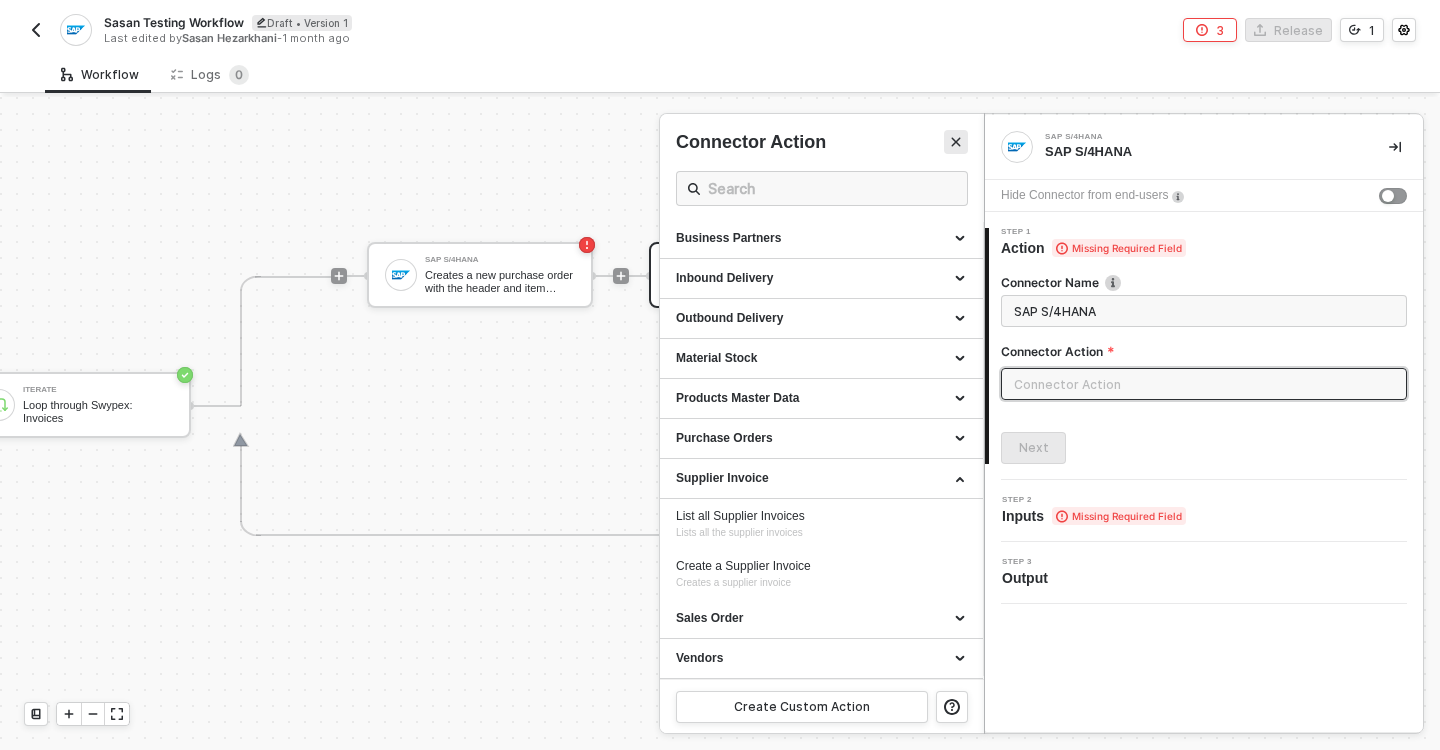 click 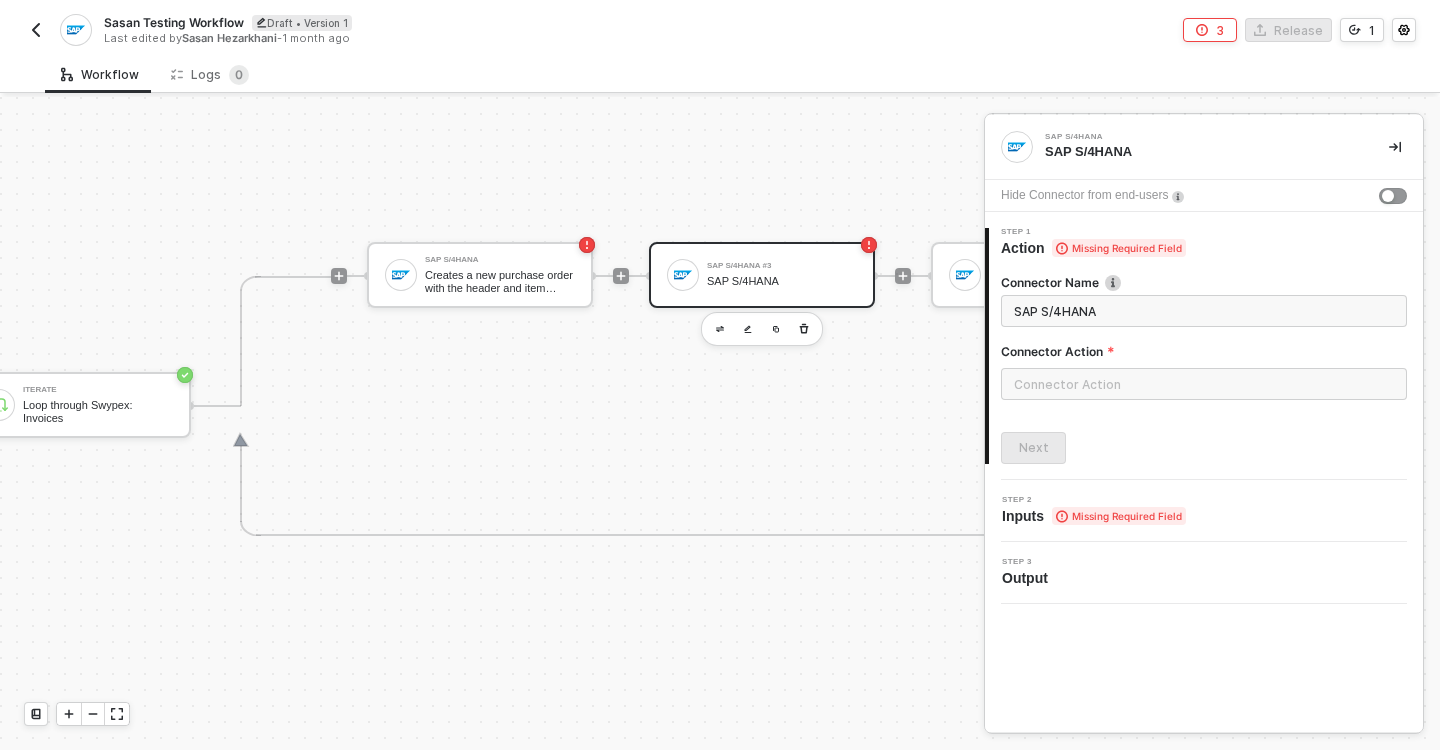 click on "SAP S/4HANA" at bounding box center [782, 281] 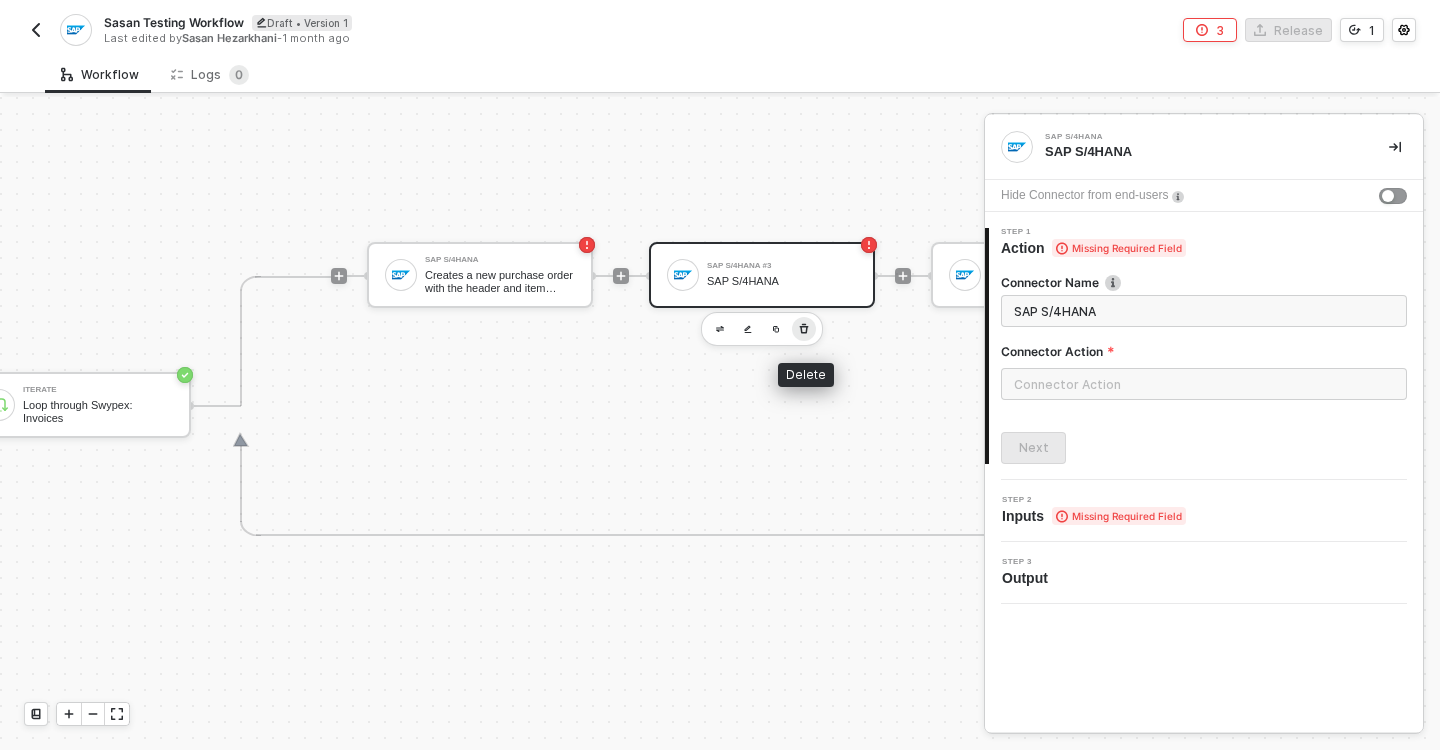 click 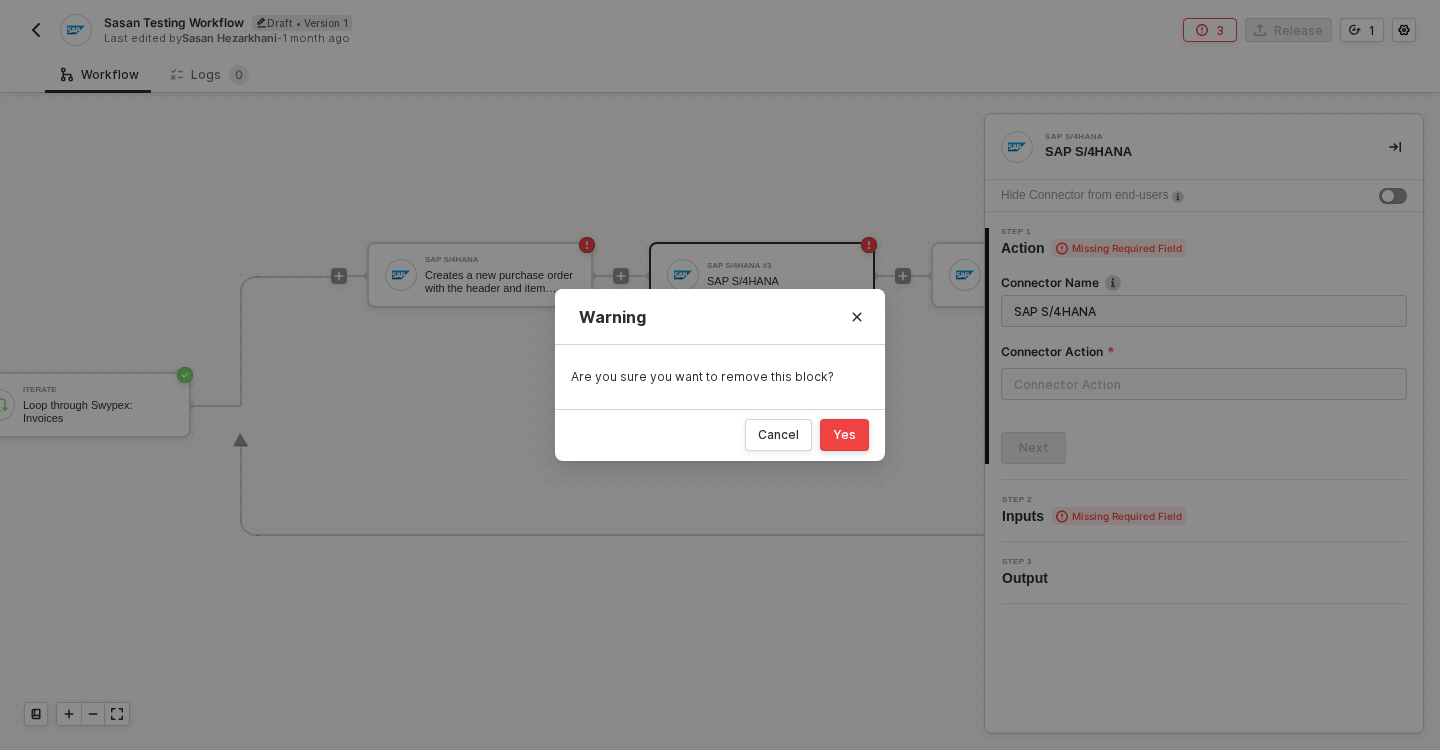 click on "Yes" at bounding box center (844, 435) 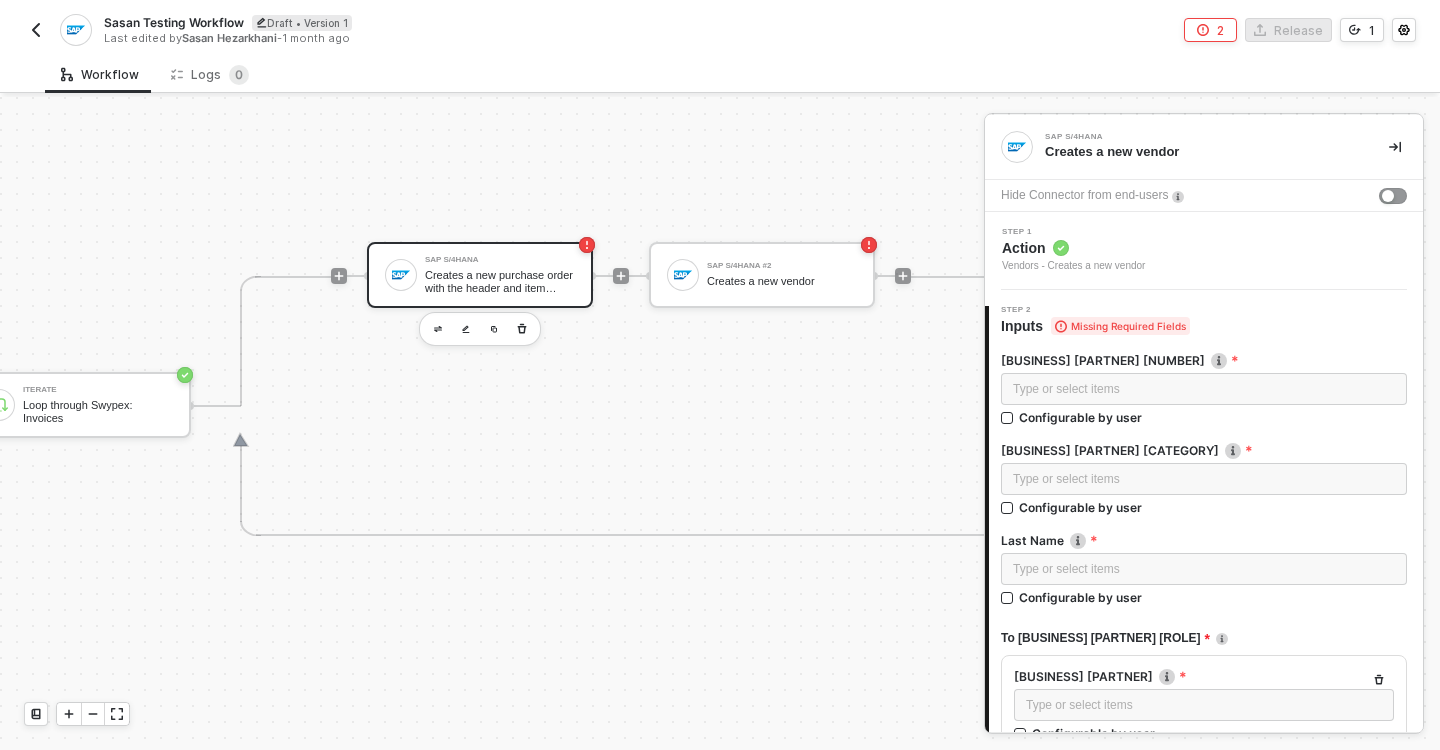 click on "SAP S/4HANA Creates a new purchase order with the header and item details passed in the request body." at bounding box center (500, 275) 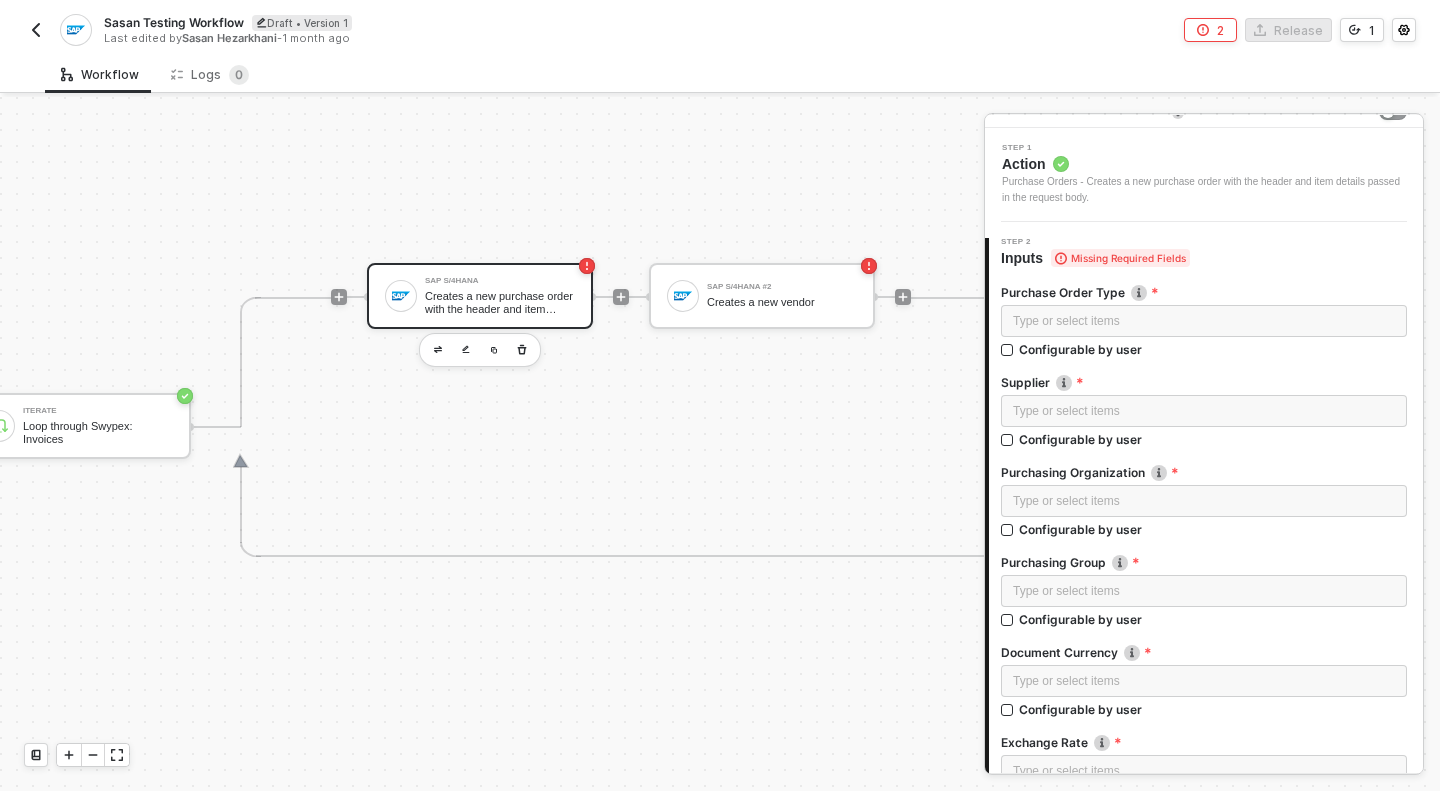 scroll, scrollTop: 0, scrollLeft: 0, axis: both 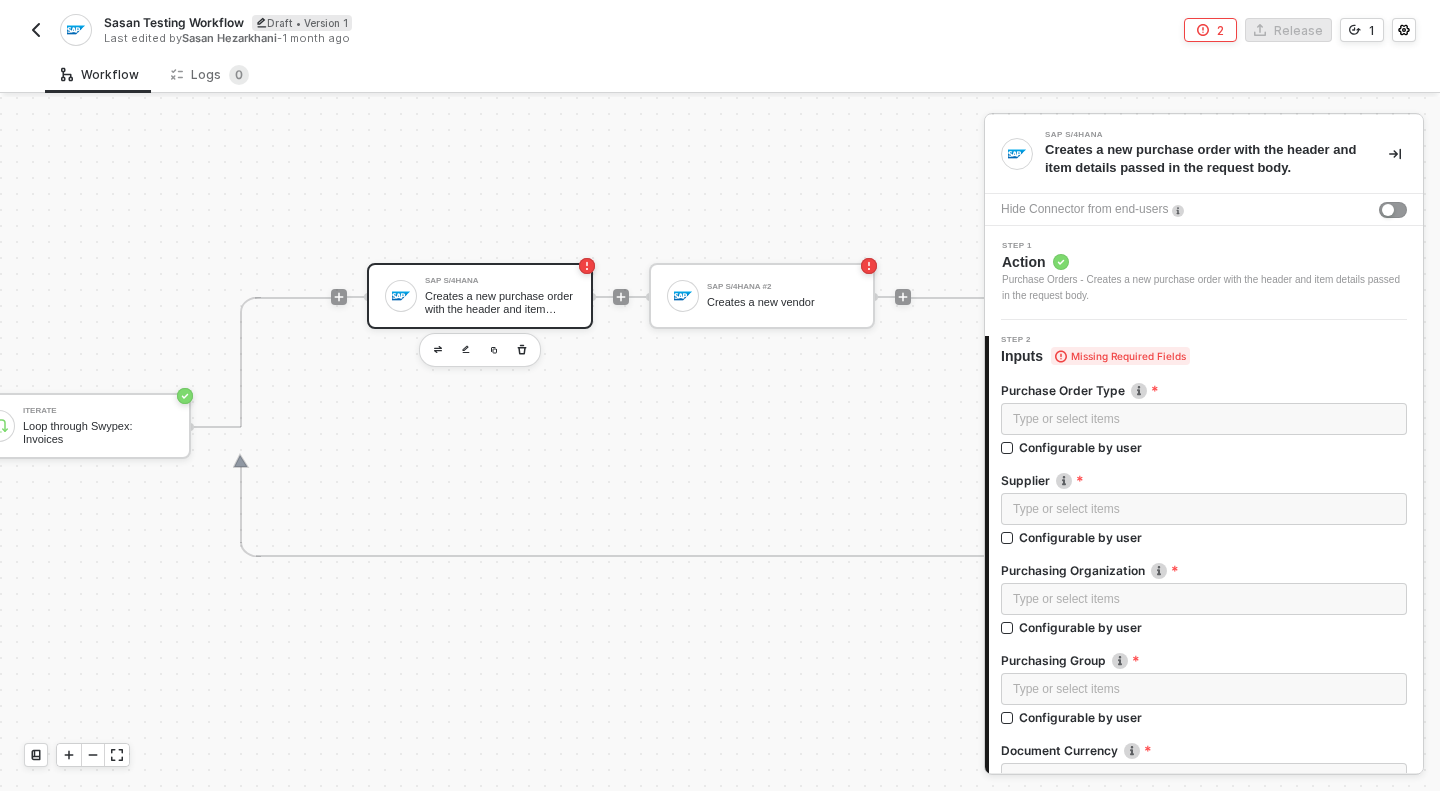 click on "2" at bounding box center (1220, 30) 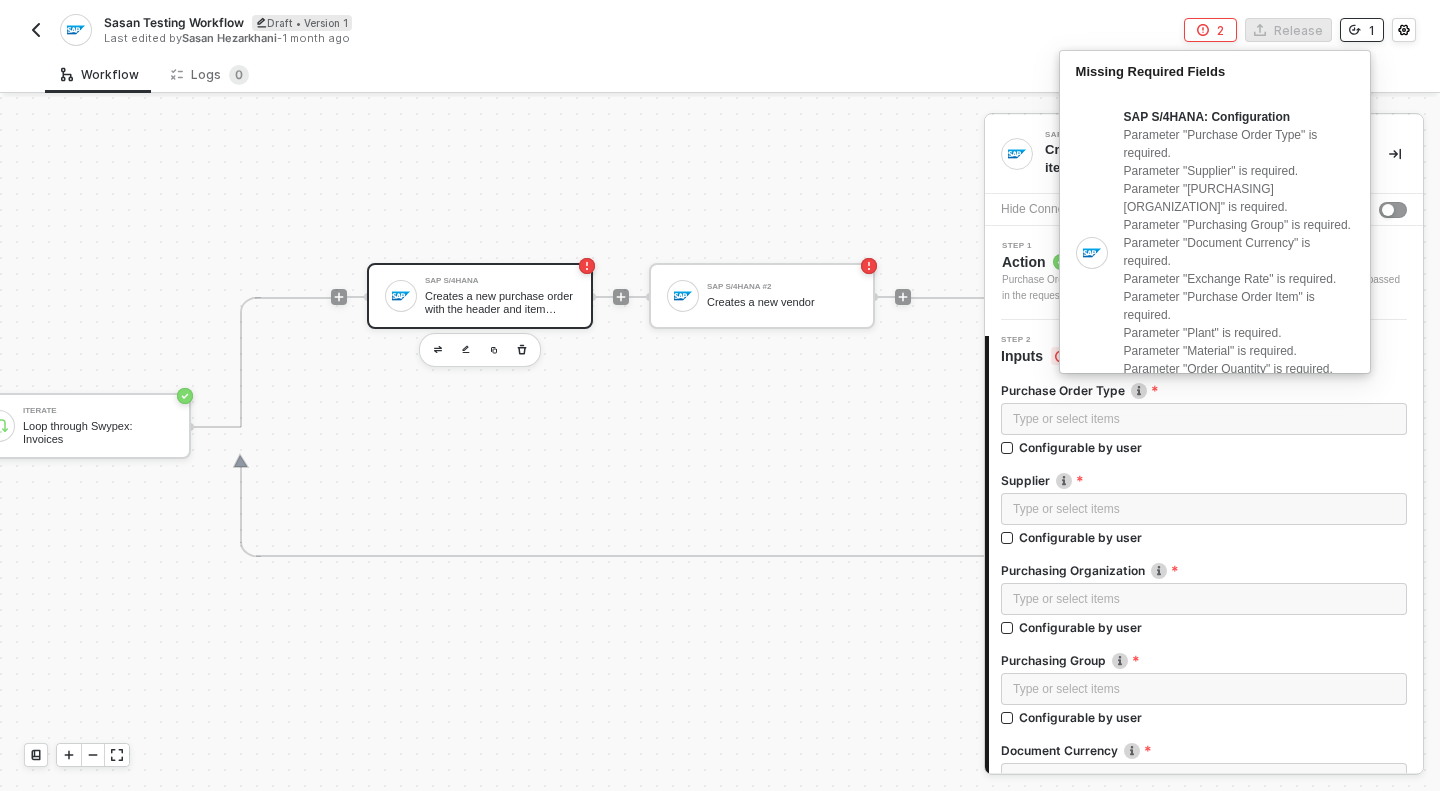 click 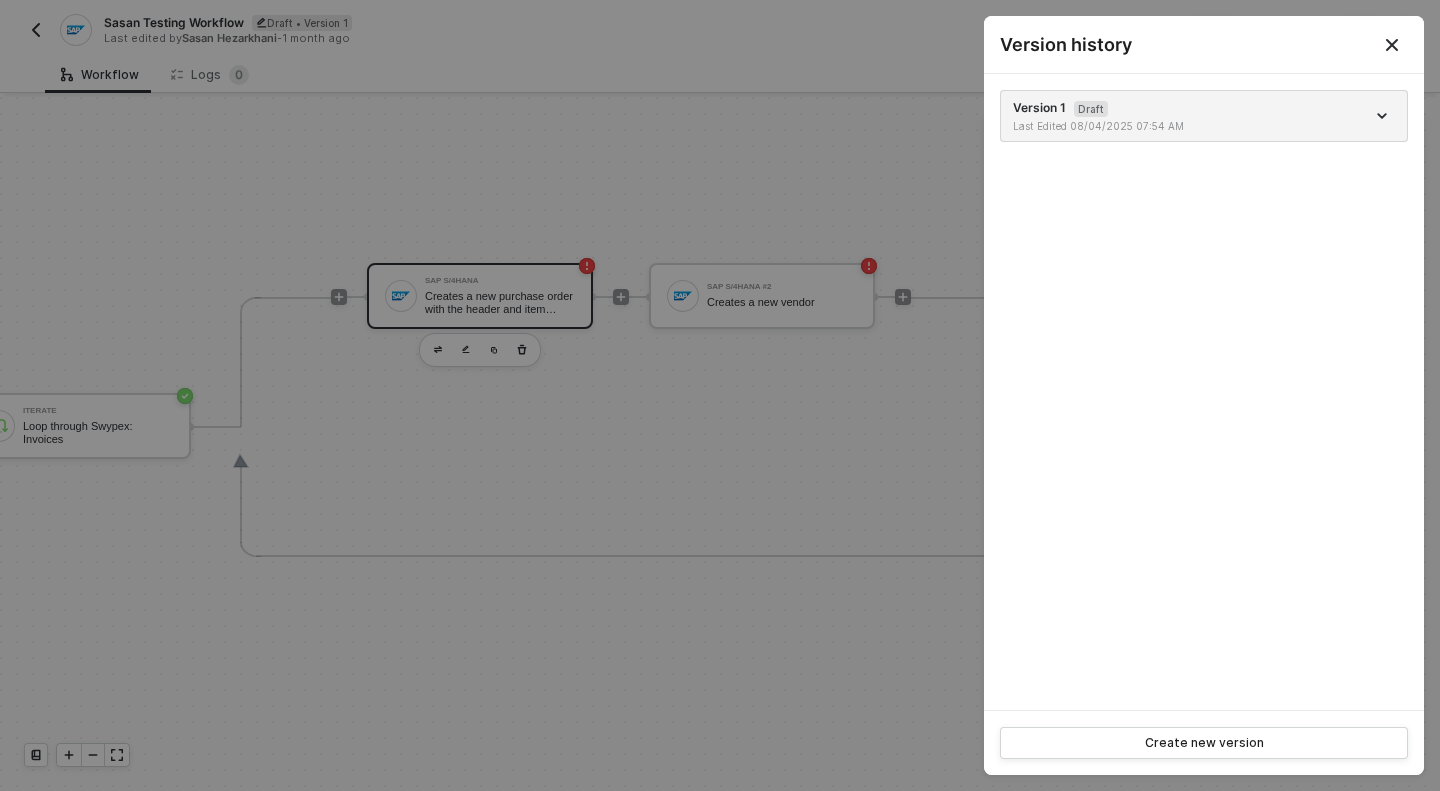 click at bounding box center [1392, 44] 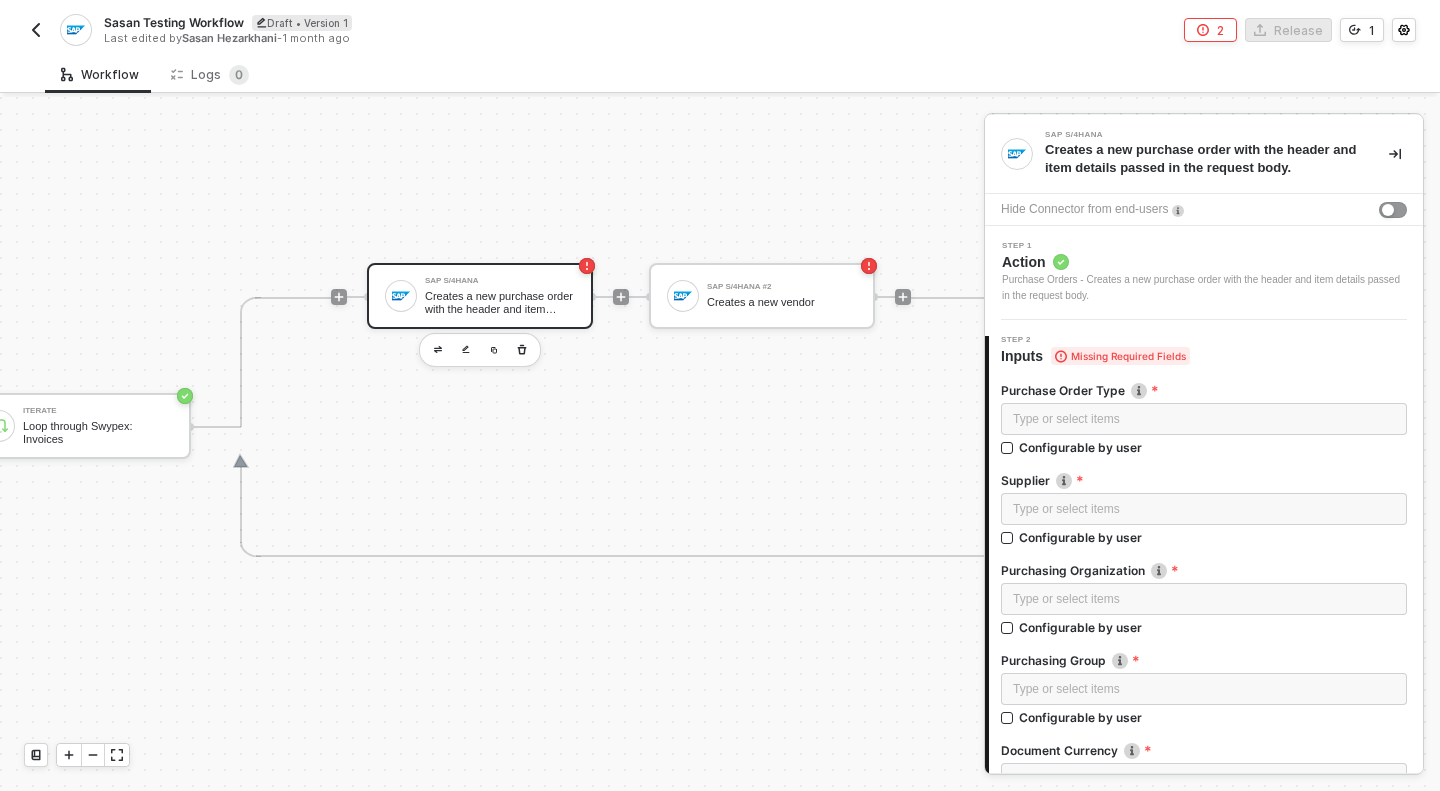 click 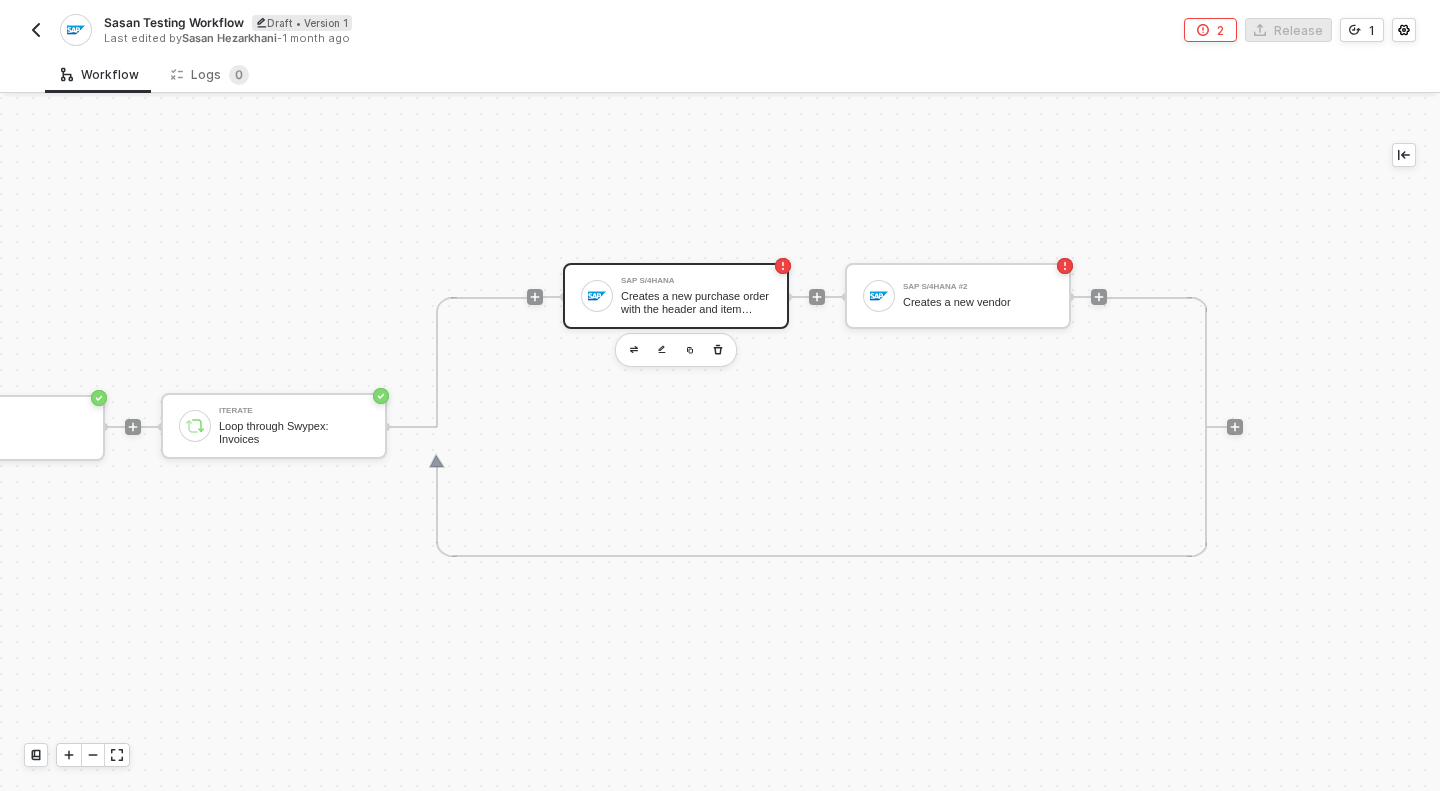 scroll, scrollTop: 36, scrollLeft: 145, axis: both 